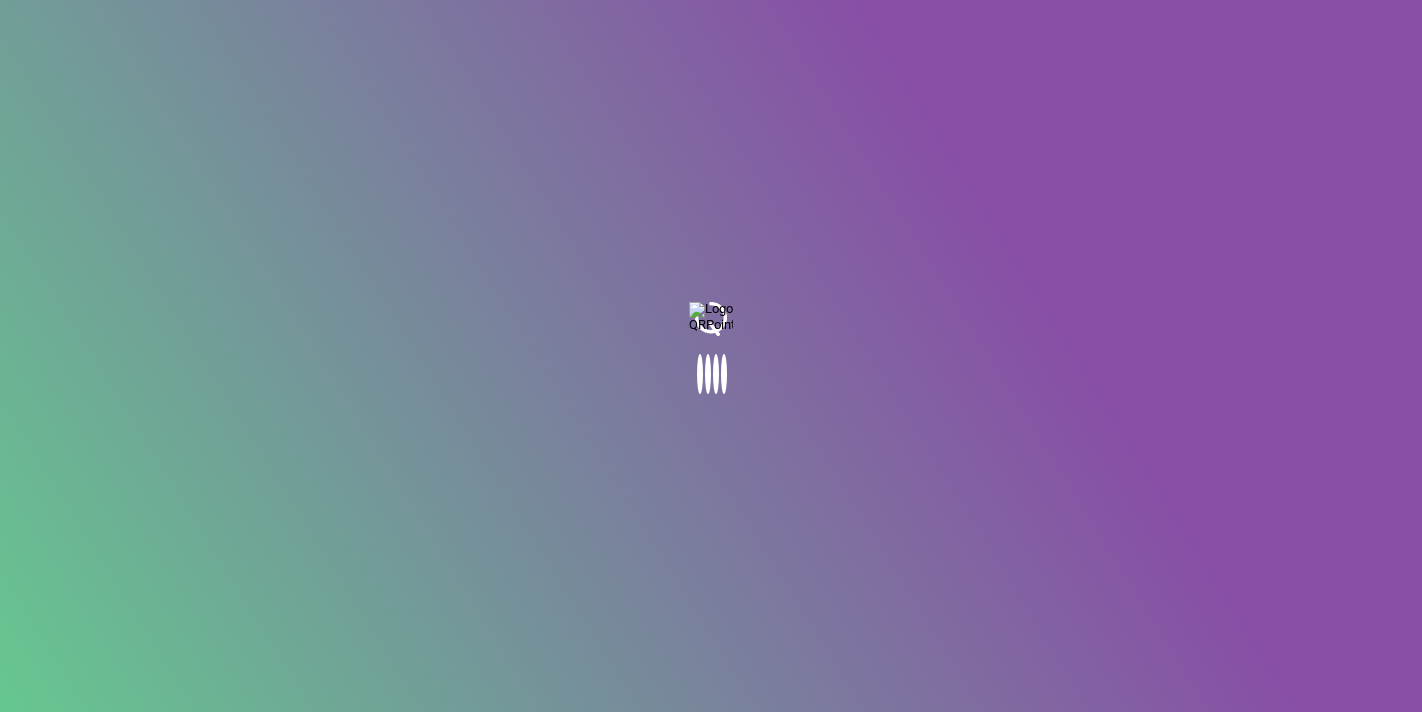 scroll, scrollTop: 0, scrollLeft: 0, axis: both 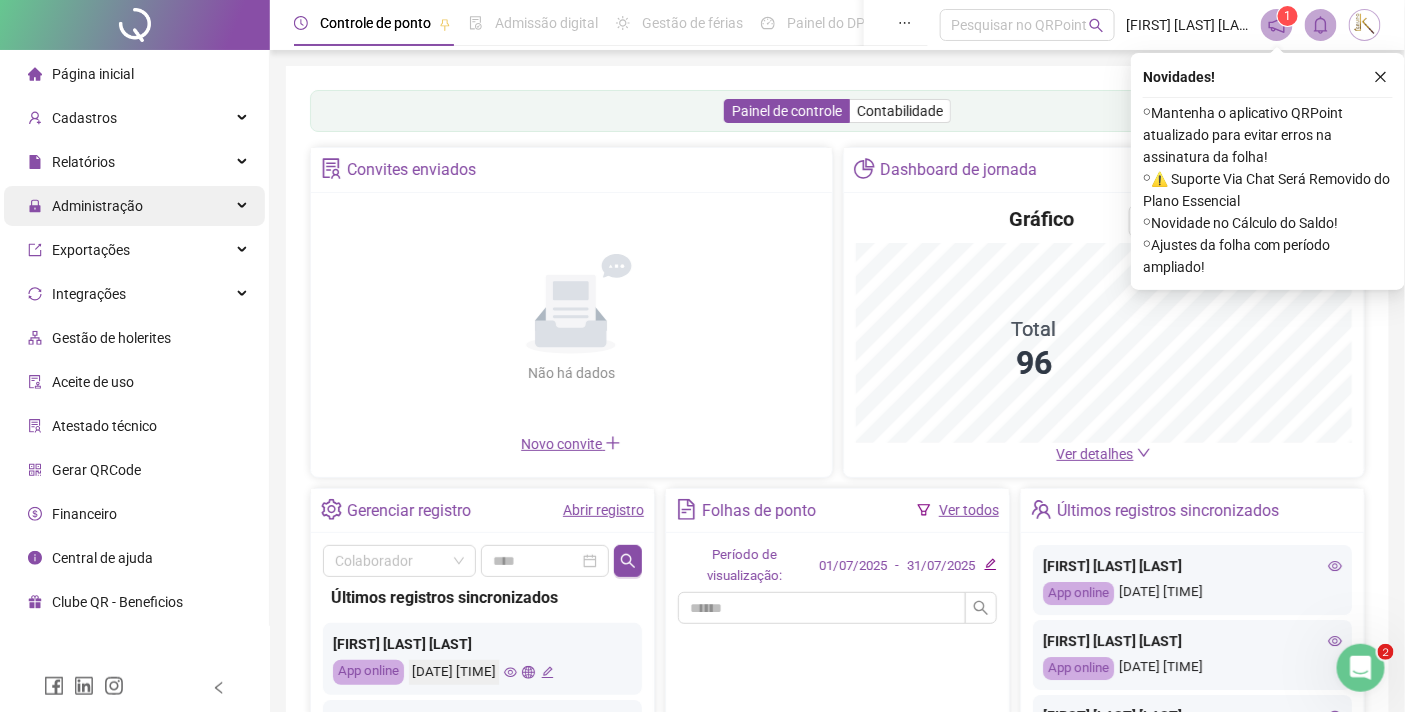 click on "Administração" at bounding box center (97, 206) 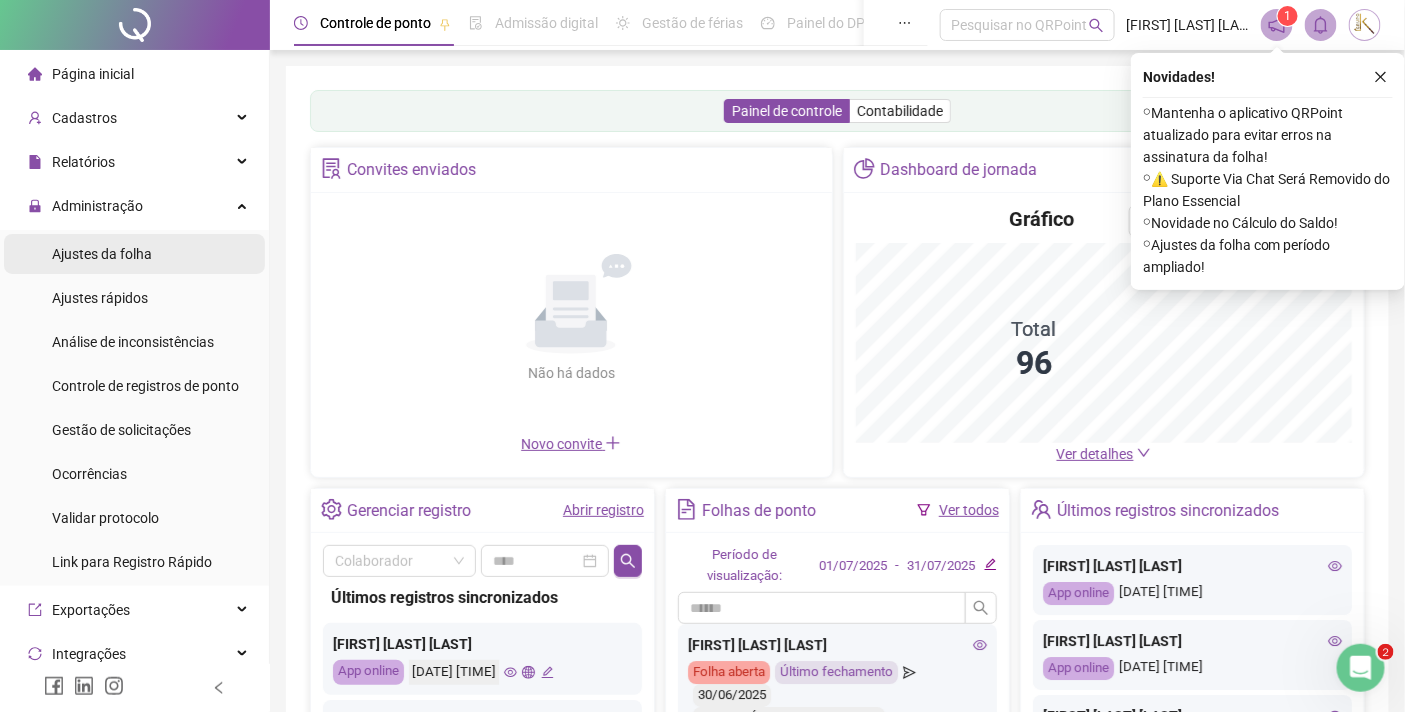 click on "Ajustes da folha" at bounding box center [102, 254] 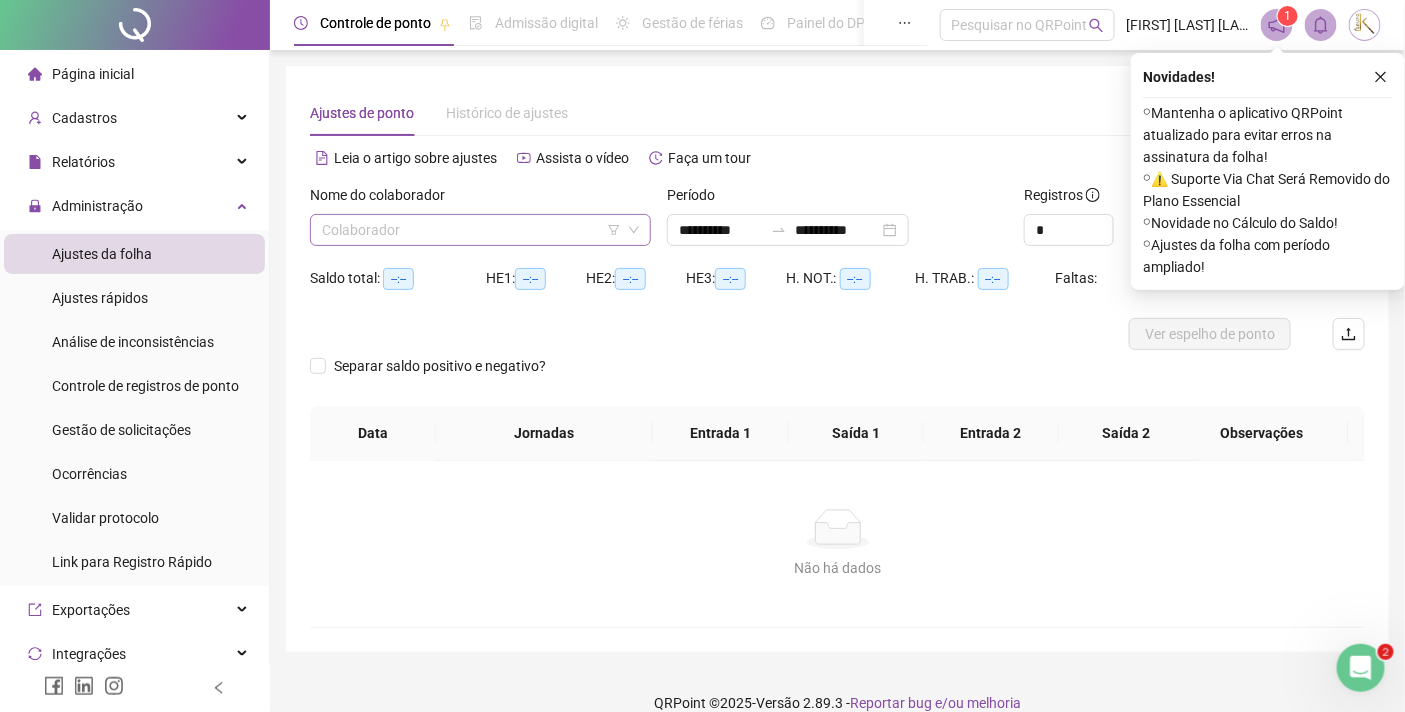 click at bounding box center [471, 230] 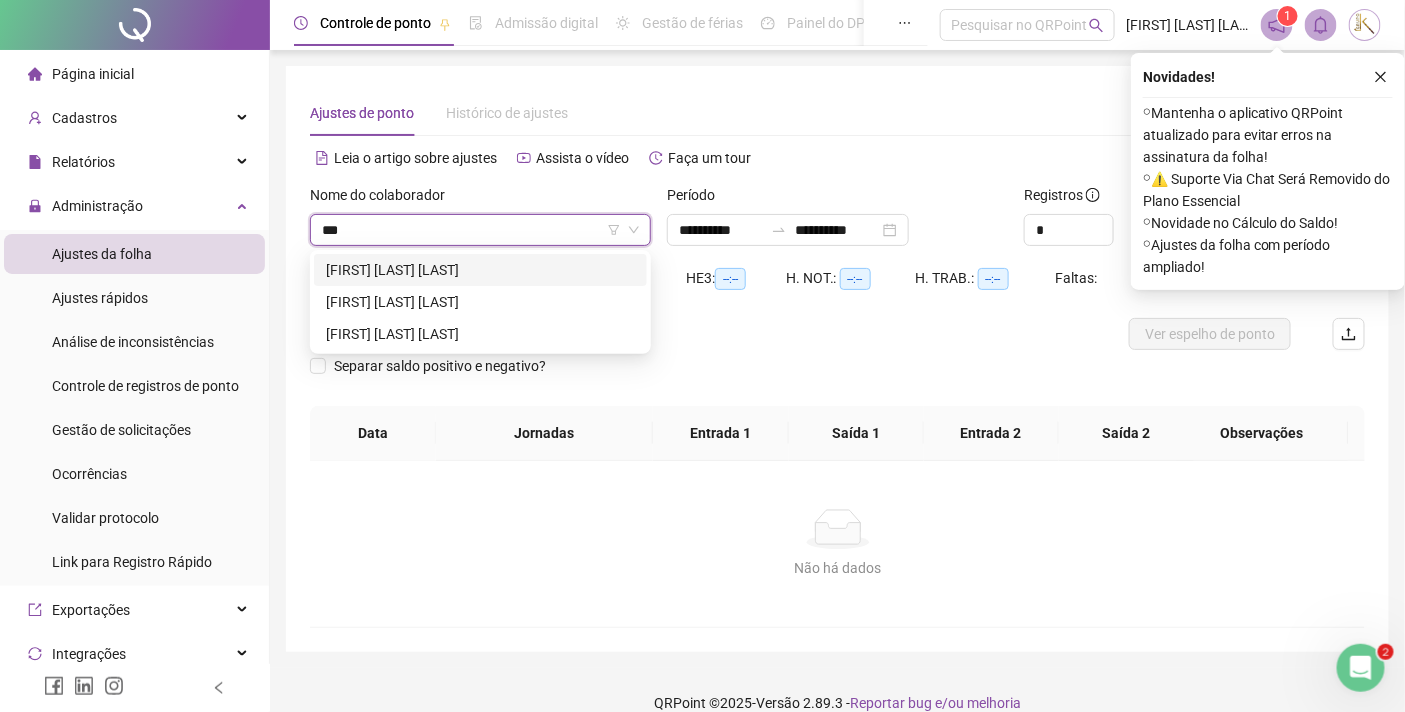 type on "****" 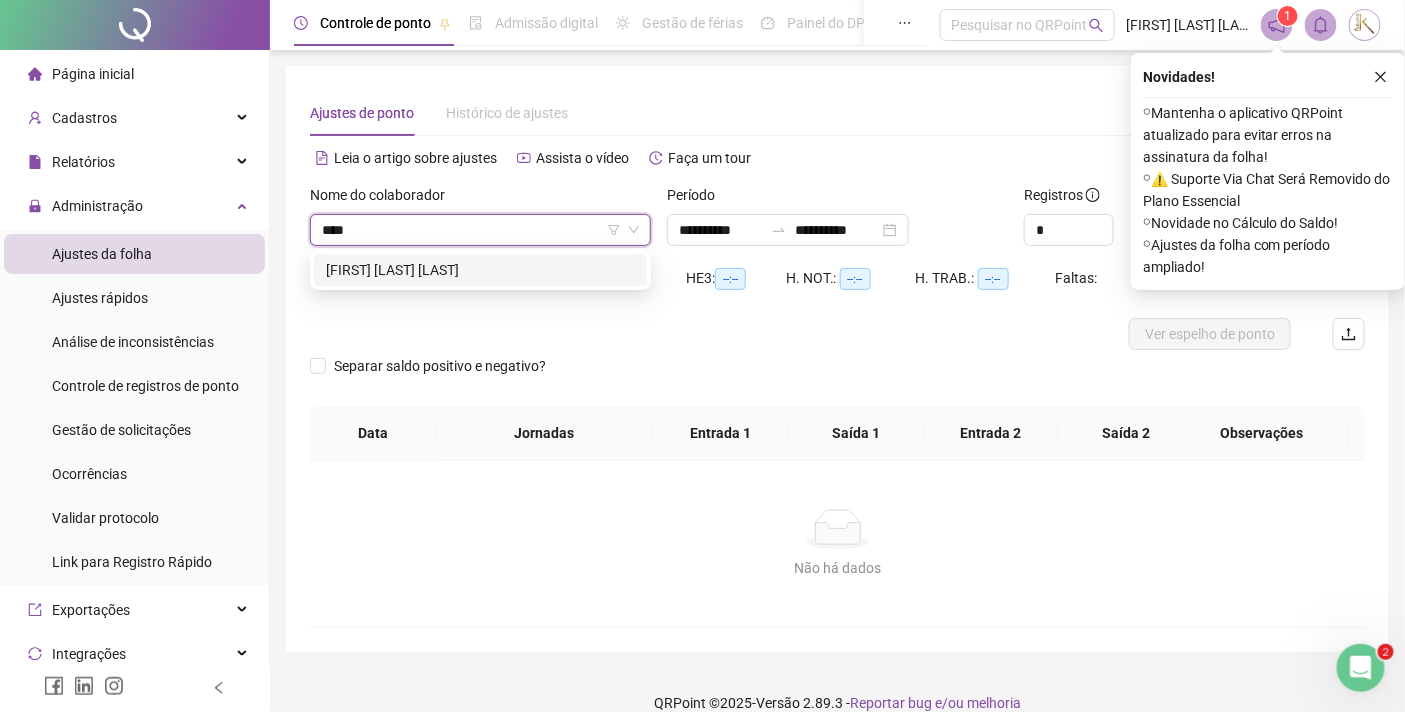 click on "[FIRST] [LAST] [LAST]" at bounding box center [480, 270] 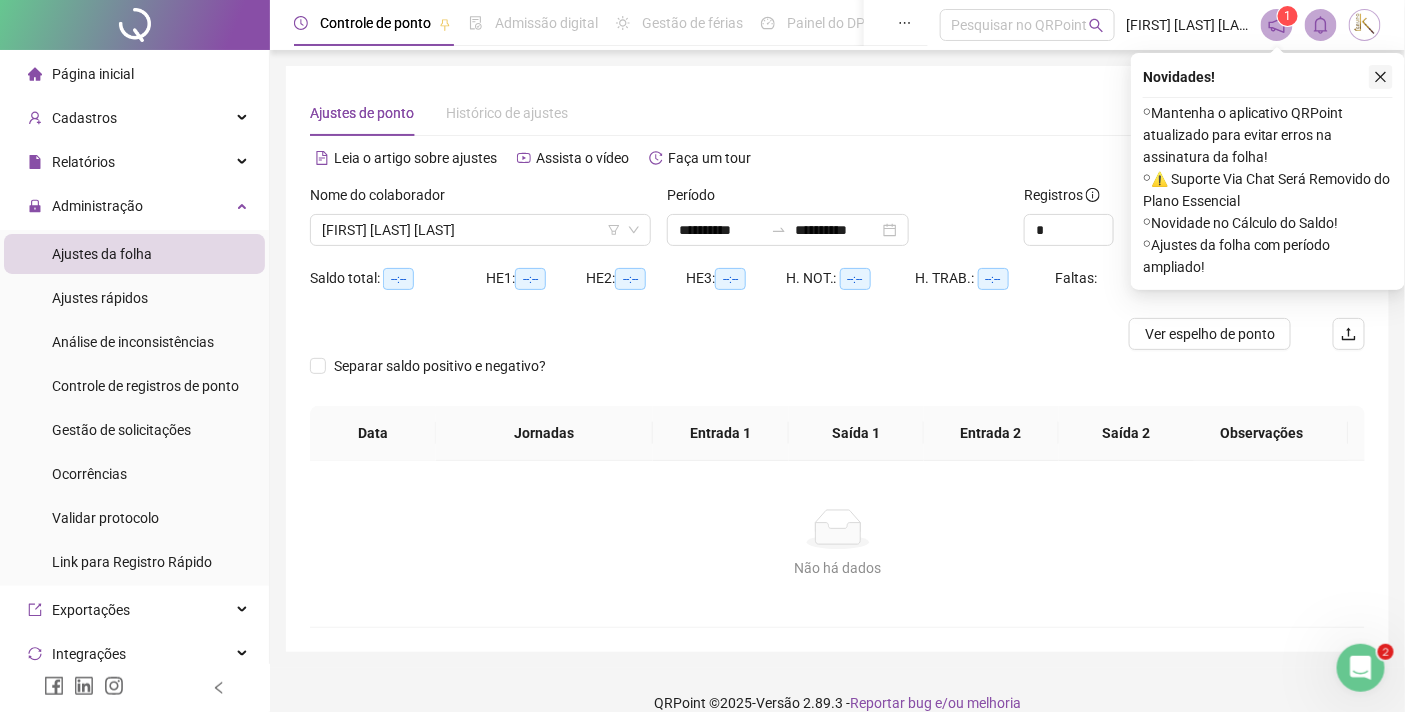 click 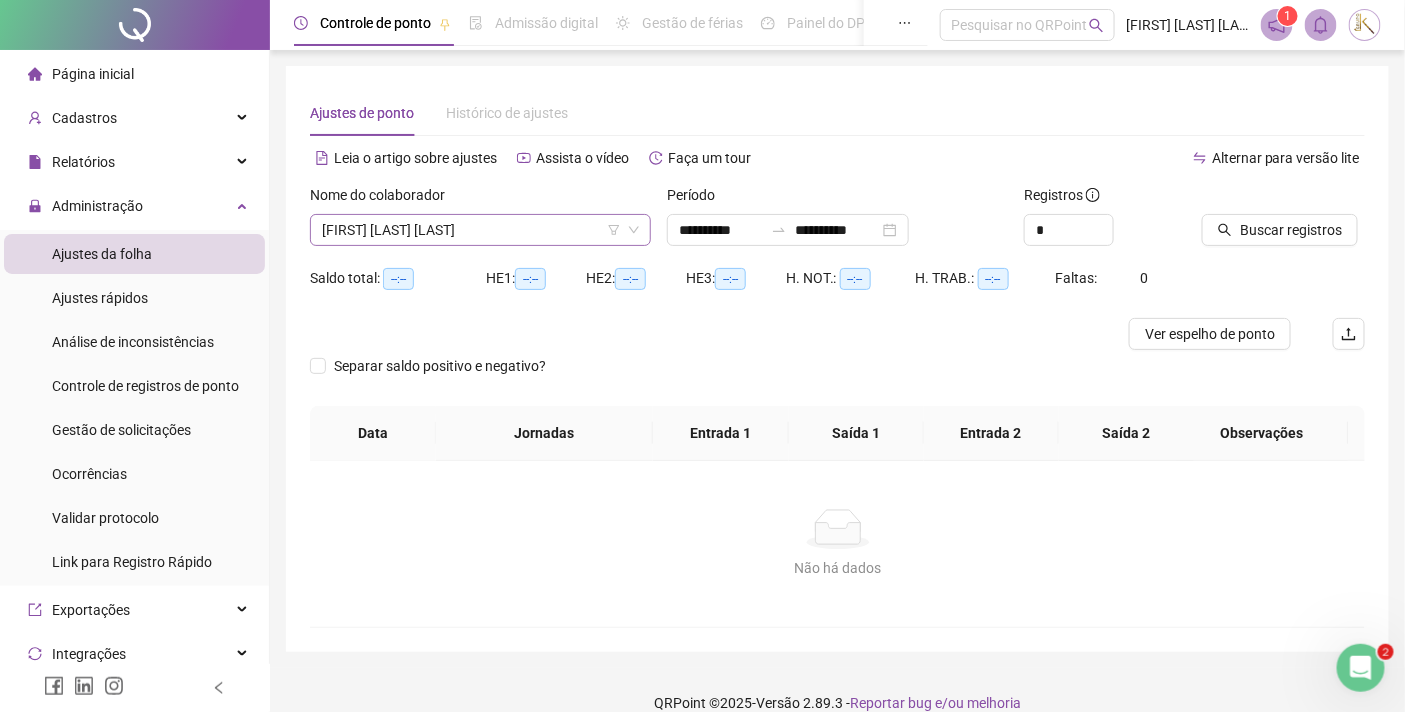 click on "[FIRST] [LAST] [LAST]" at bounding box center [480, 230] 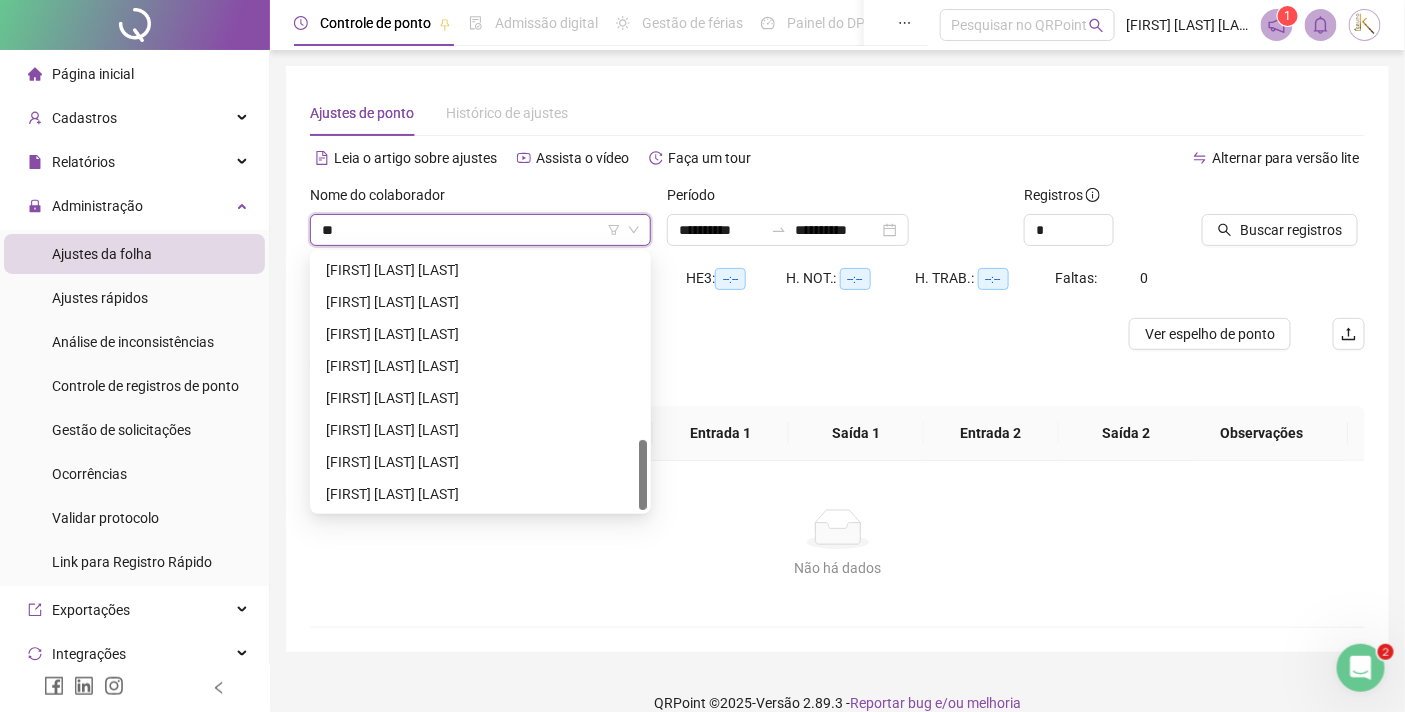 scroll, scrollTop: 672, scrollLeft: 0, axis: vertical 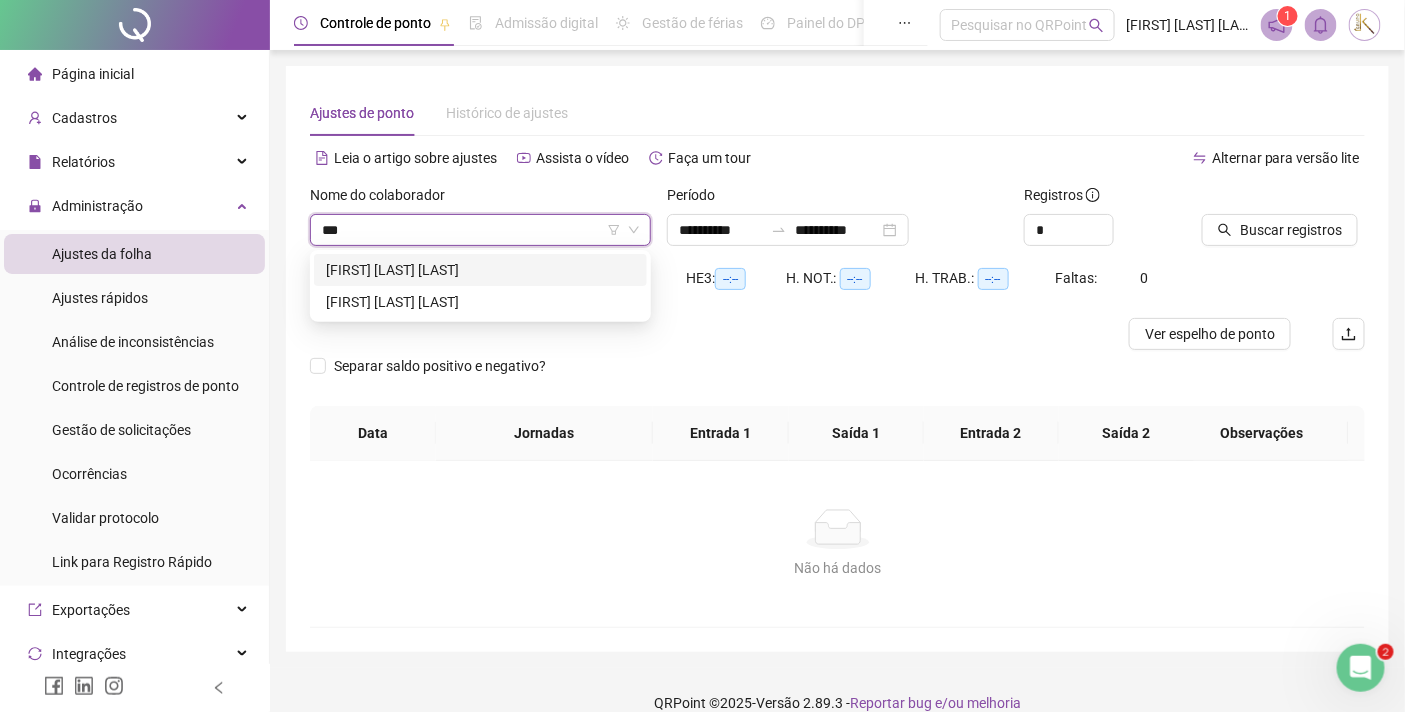 click on "[FIRST] [LAST] [LAST]" at bounding box center [480, 270] 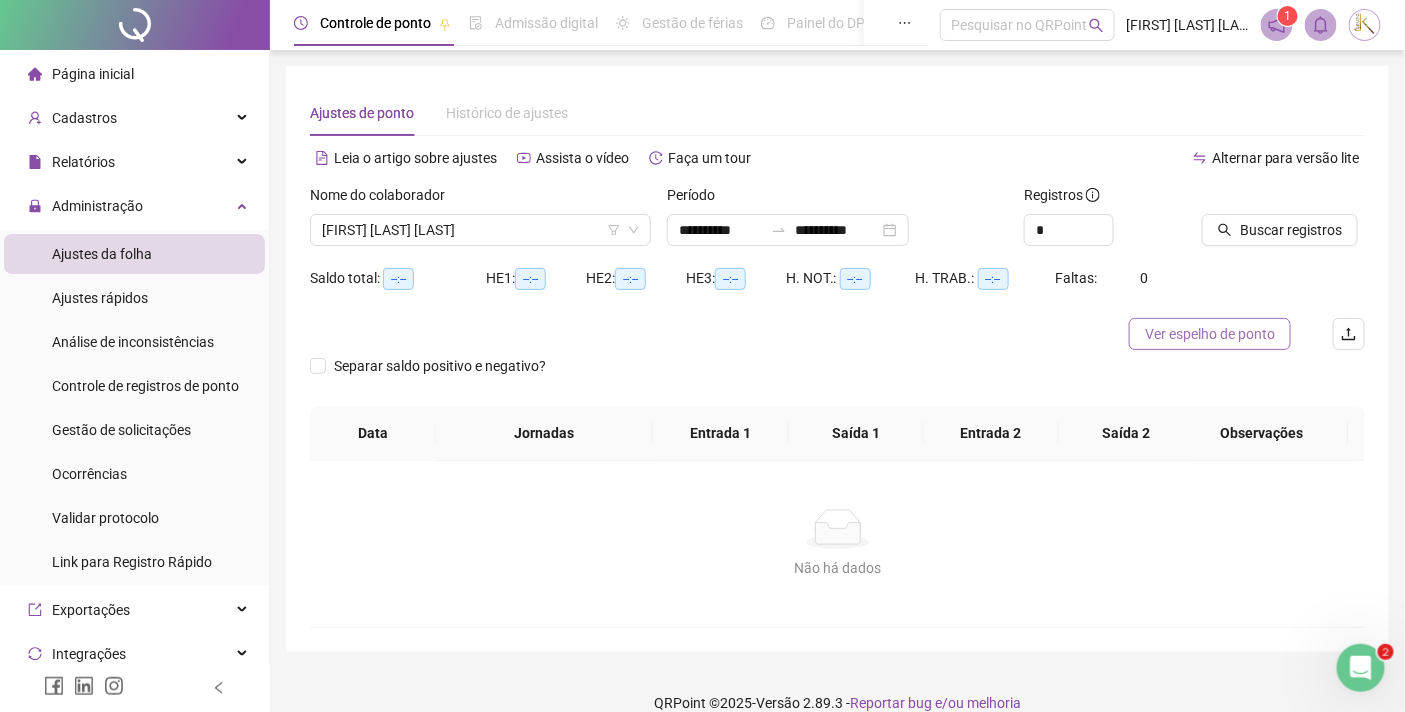 click on "Ver espelho de ponto" at bounding box center (1210, 334) 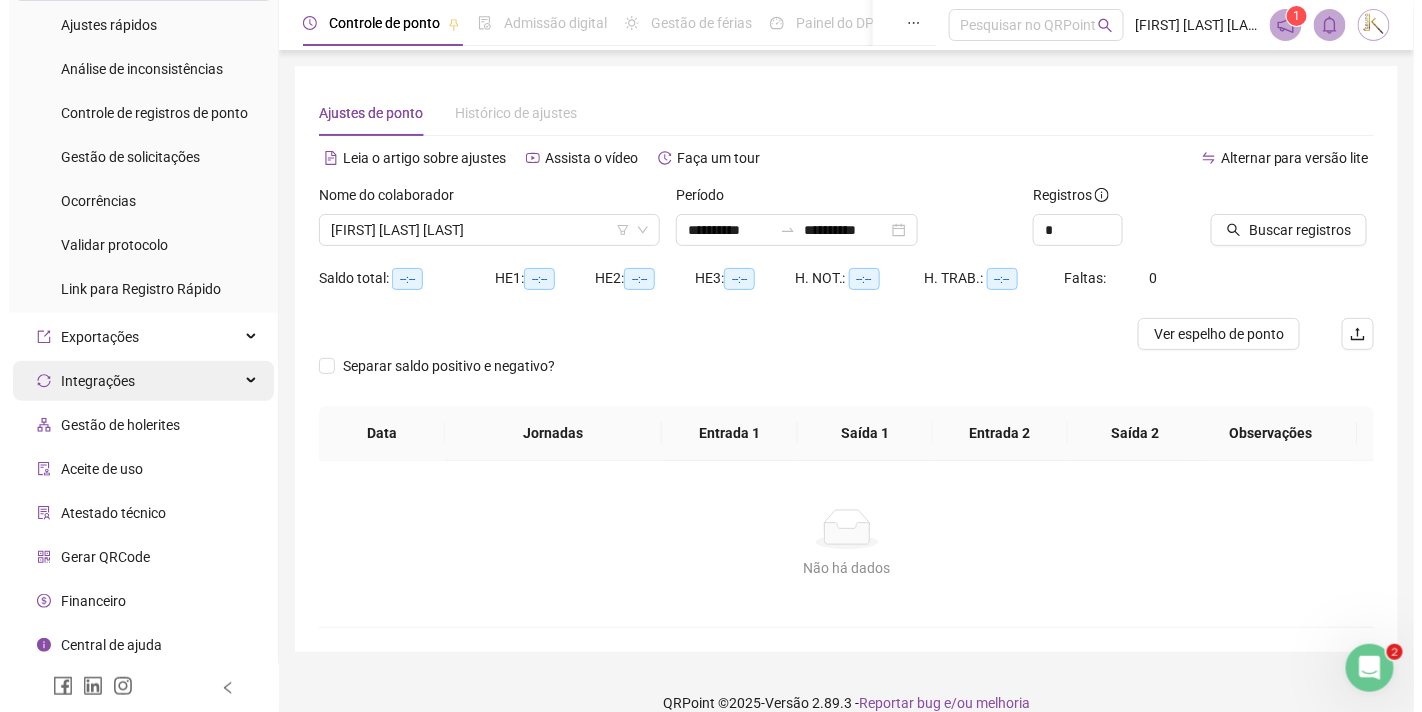 scroll, scrollTop: 0, scrollLeft: 0, axis: both 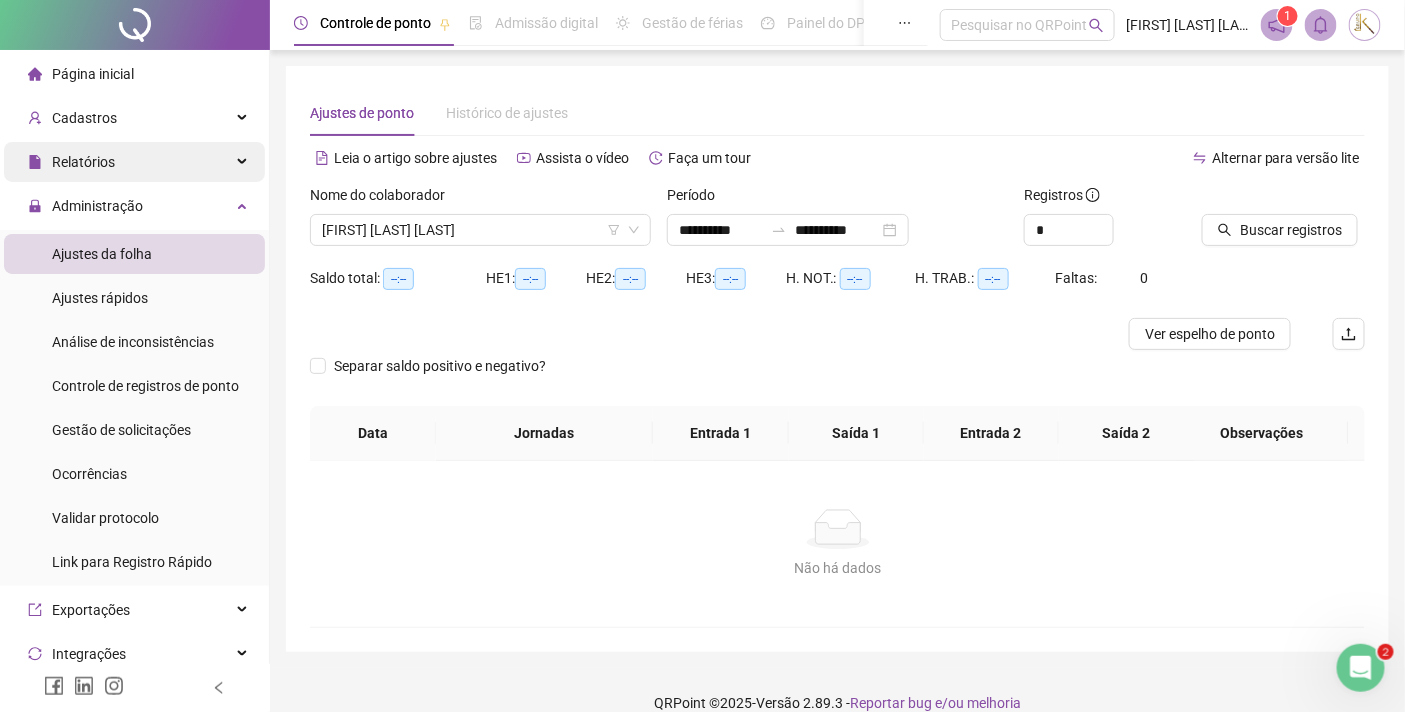 click on "Relatórios" at bounding box center [134, 162] 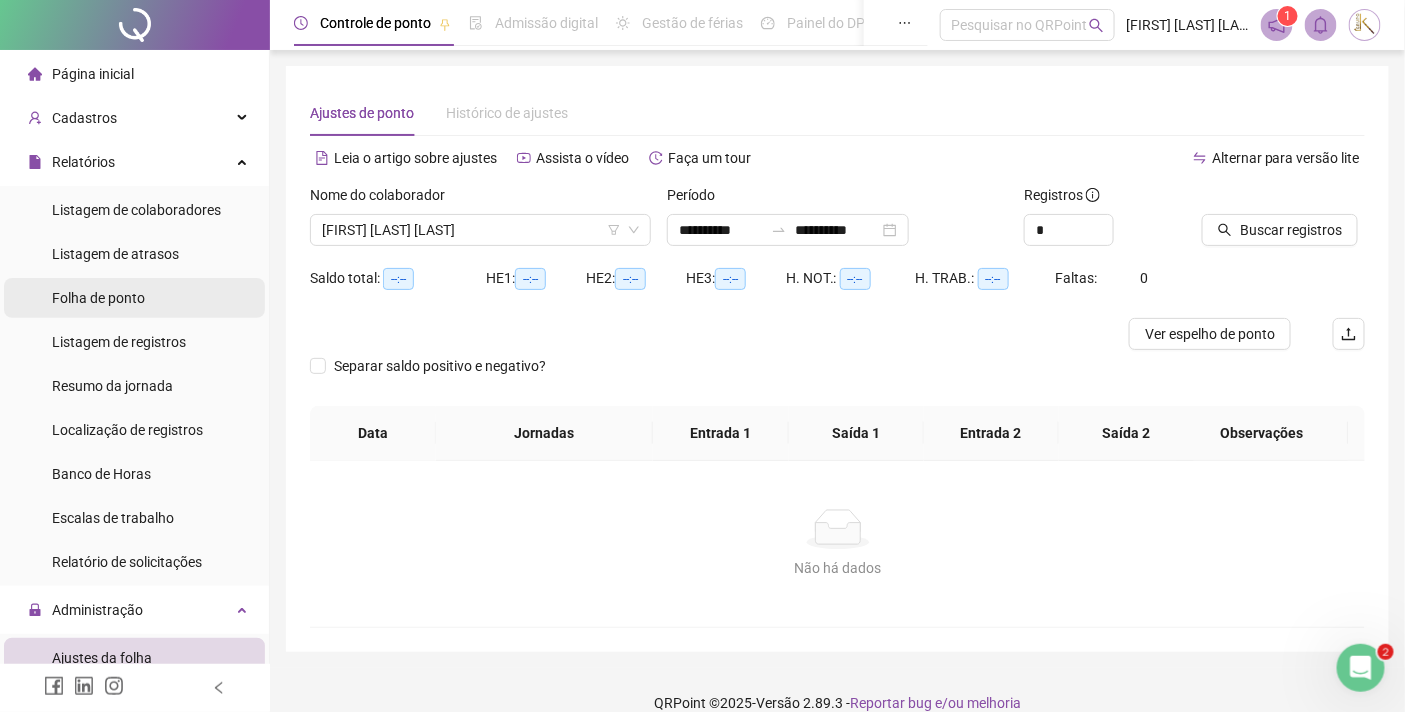 click on "Folha de ponto" at bounding box center (98, 298) 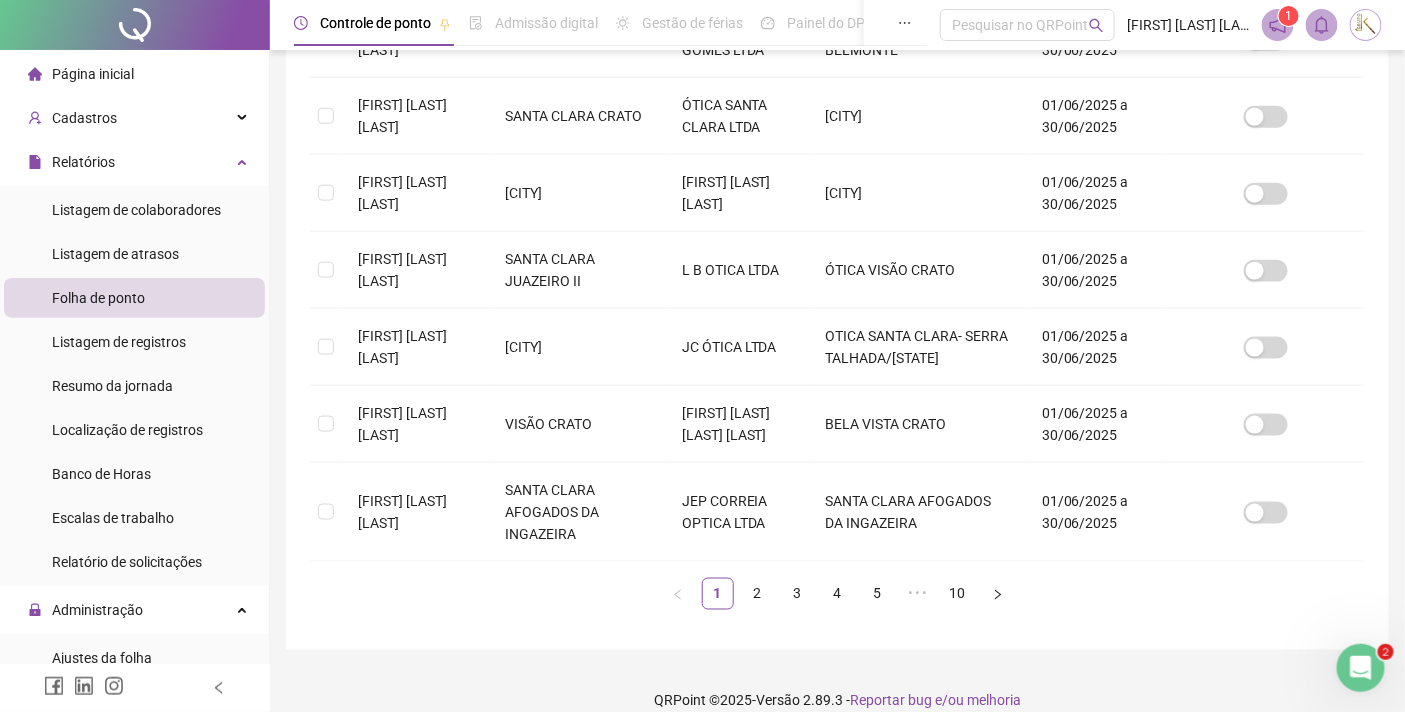 scroll, scrollTop: 746, scrollLeft: 0, axis: vertical 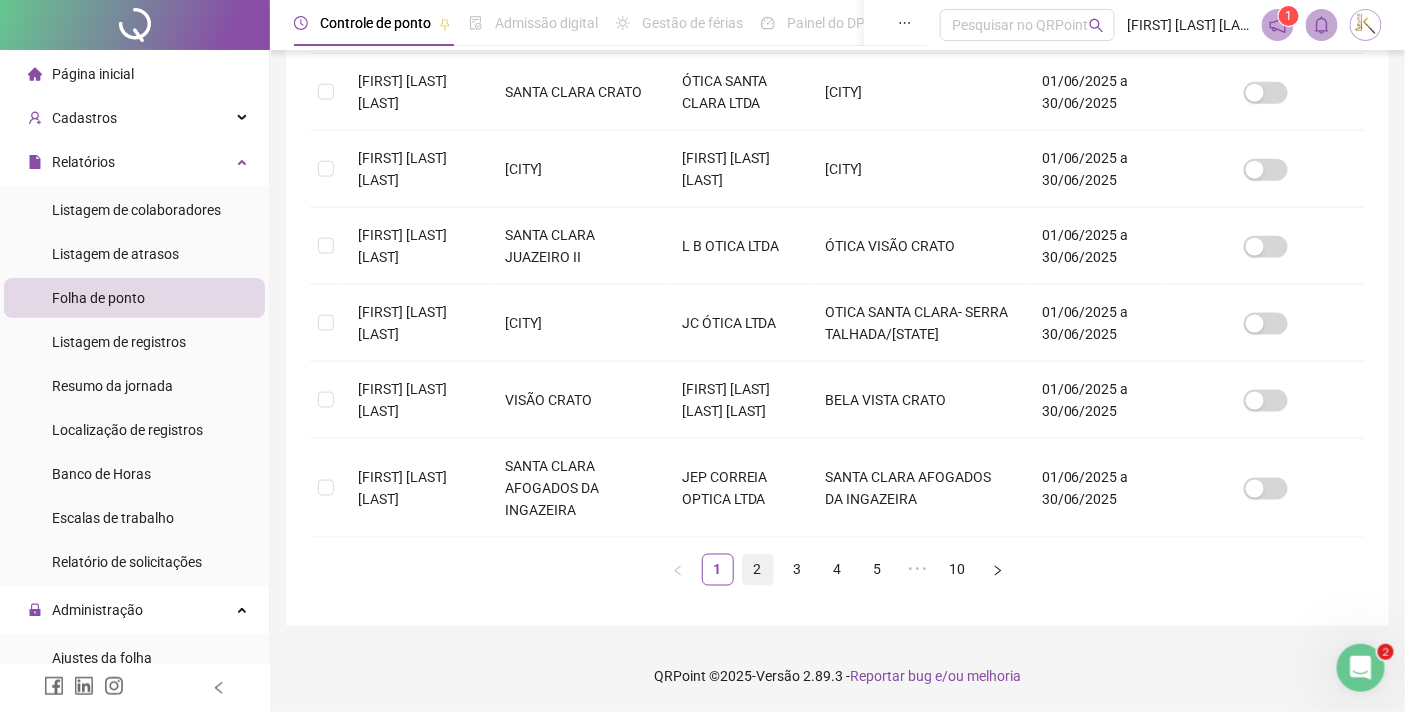 click on "2" at bounding box center [758, 570] 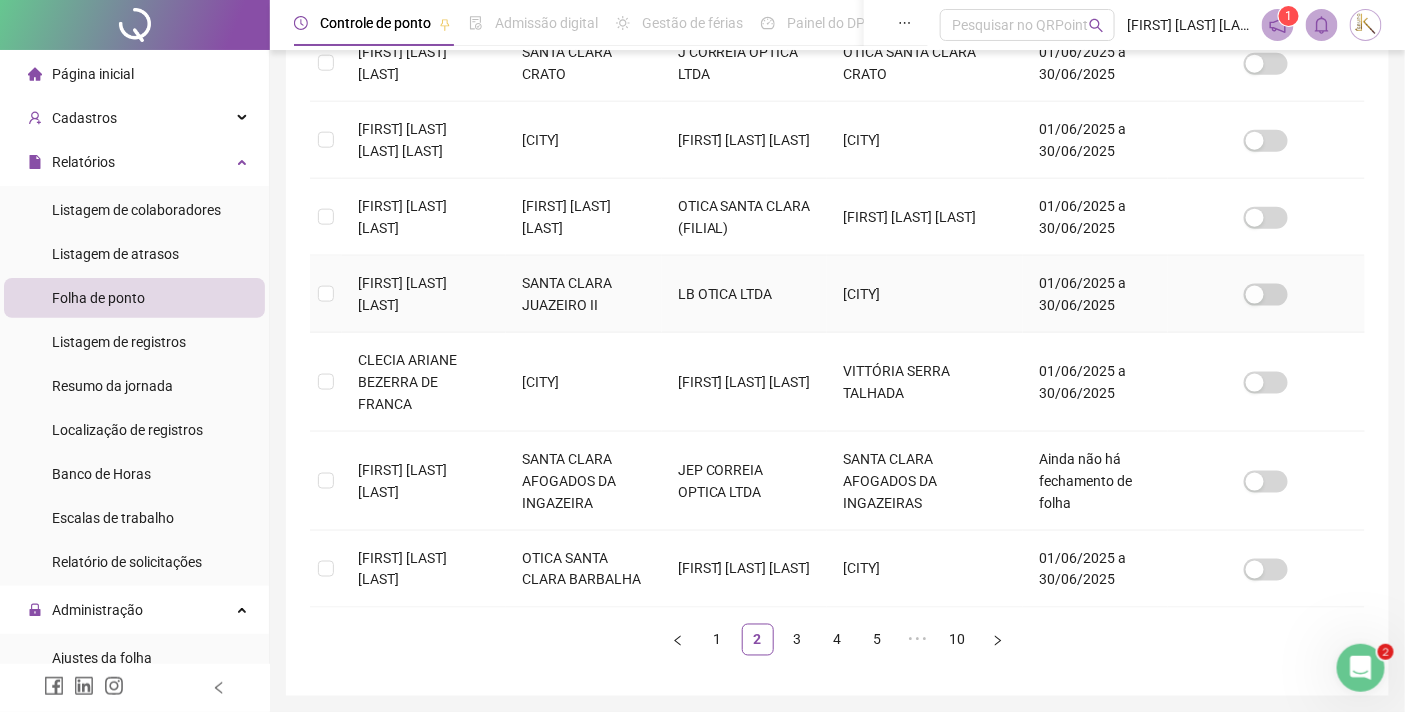 scroll, scrollTop: 790, scrollLeft: 0, axis: vertical 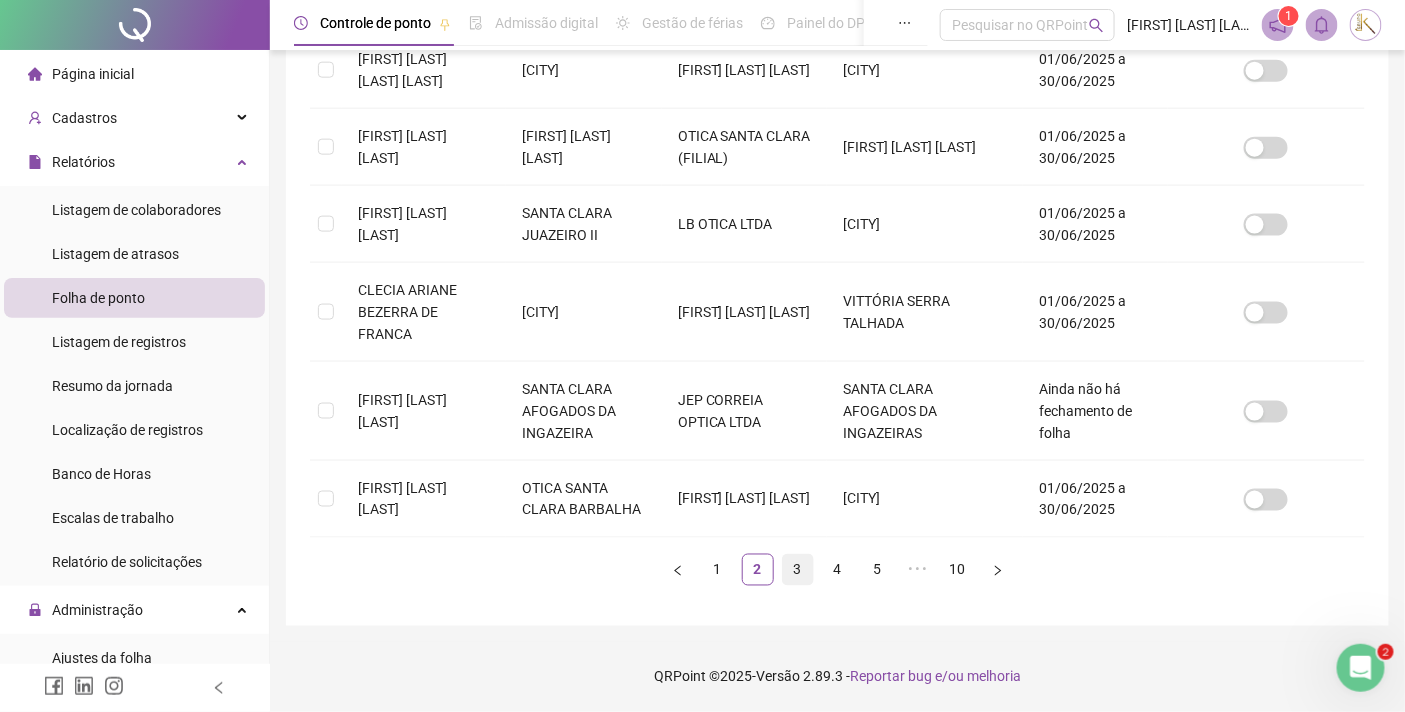 click on "3" at bounding box center (798, 570) 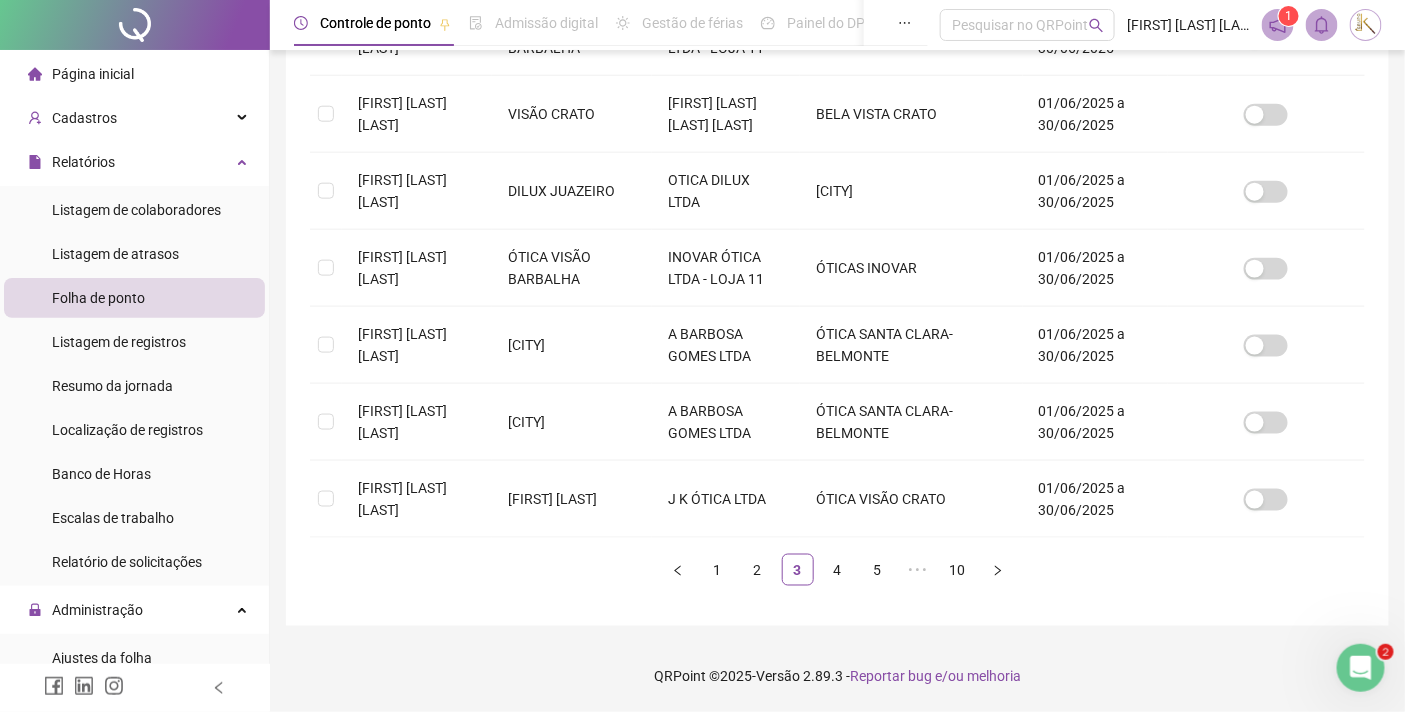 scroll, scrollTop: 53, scrollLeft: 0, axis: vertical 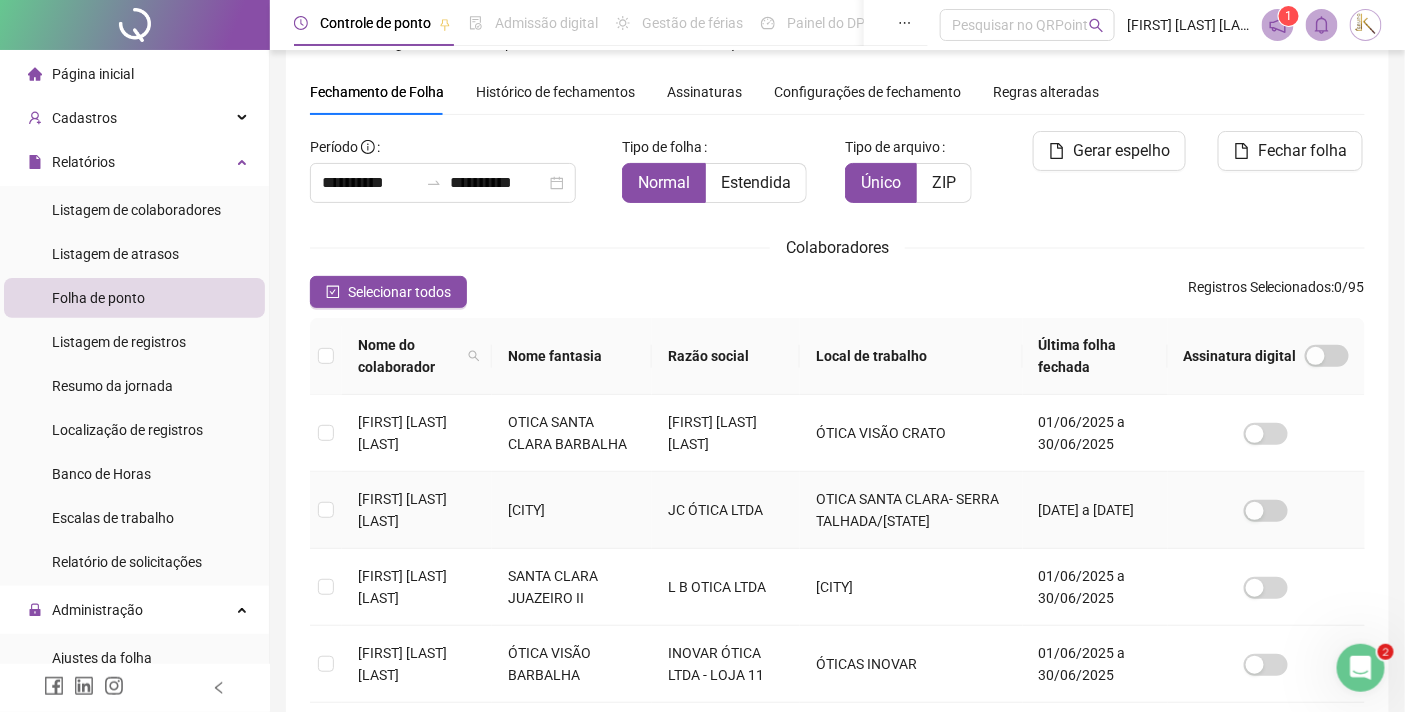 click on "[FIRST] [LAST] [LAST]" at bounding box center (402, 510) 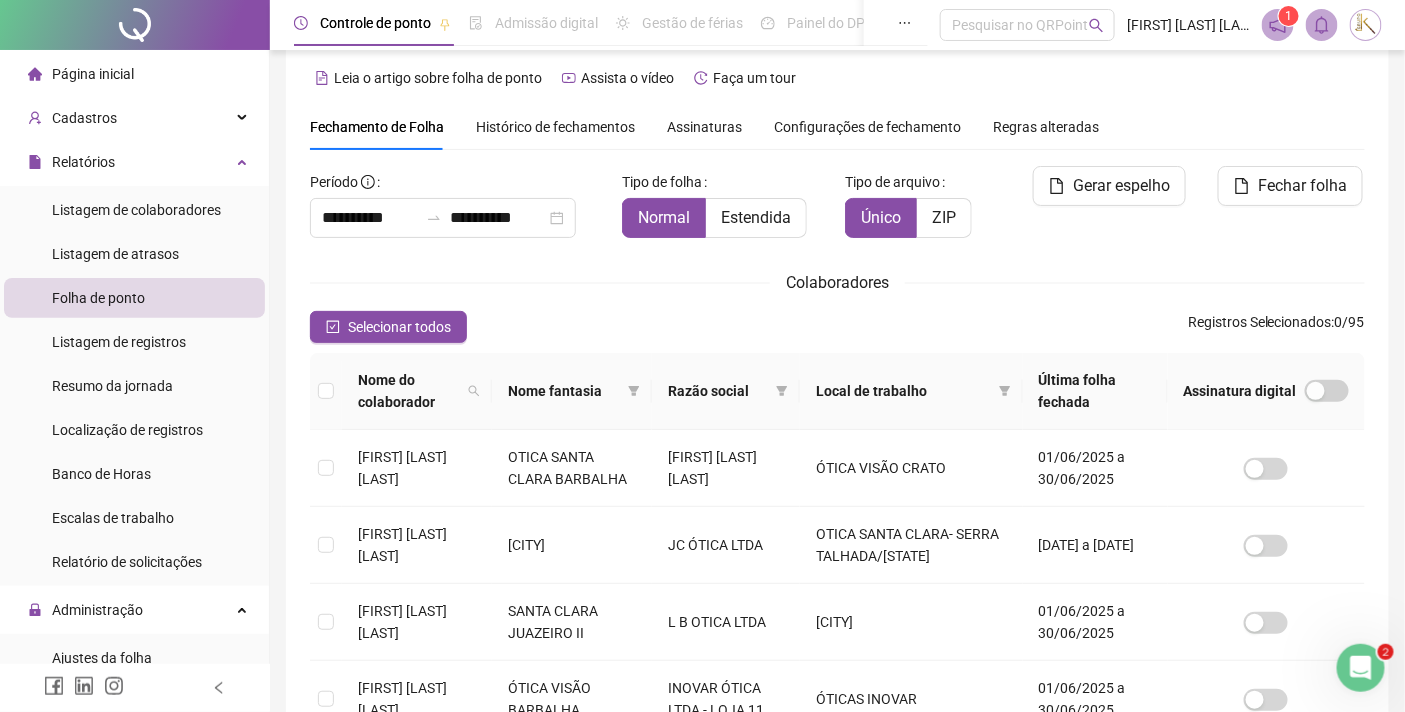scroll, scrollTop: 0, scrollLeft: 0, axis: both 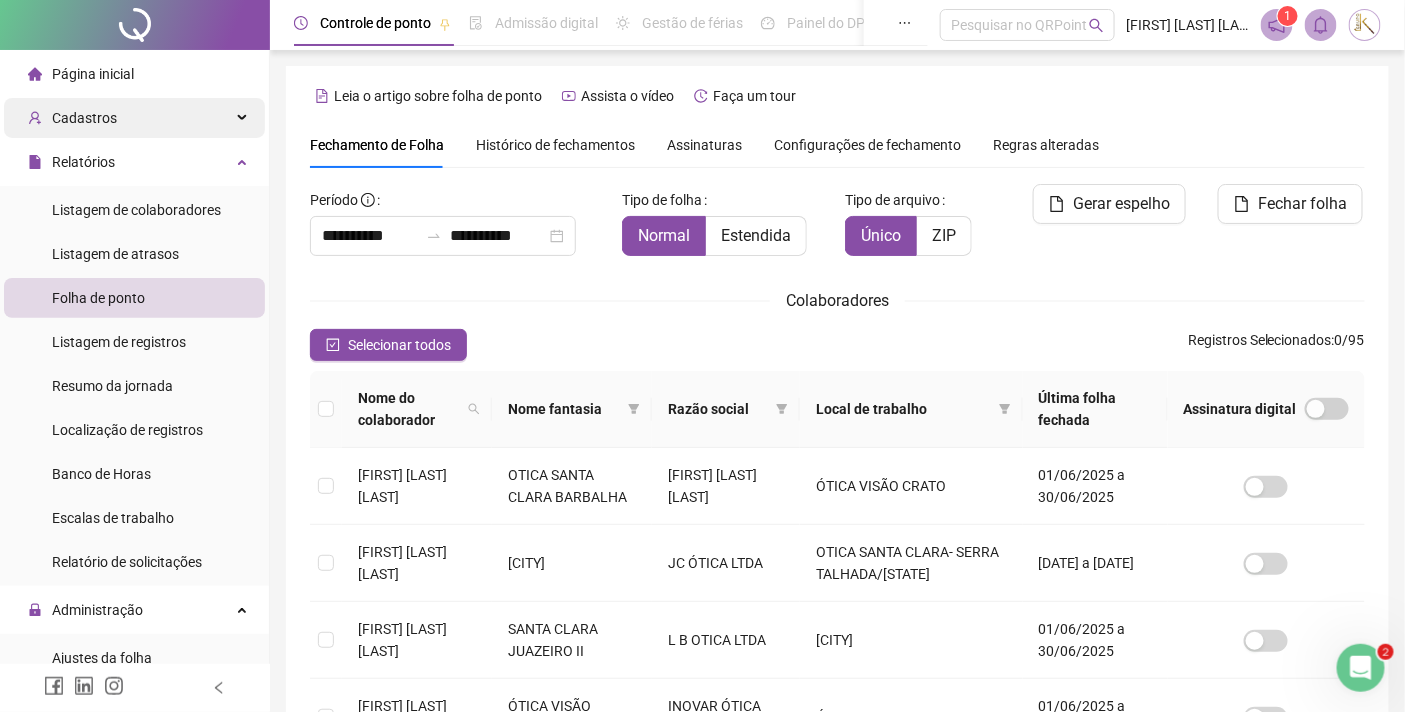 click on "Cadastros" at bounding box center (84, 118) 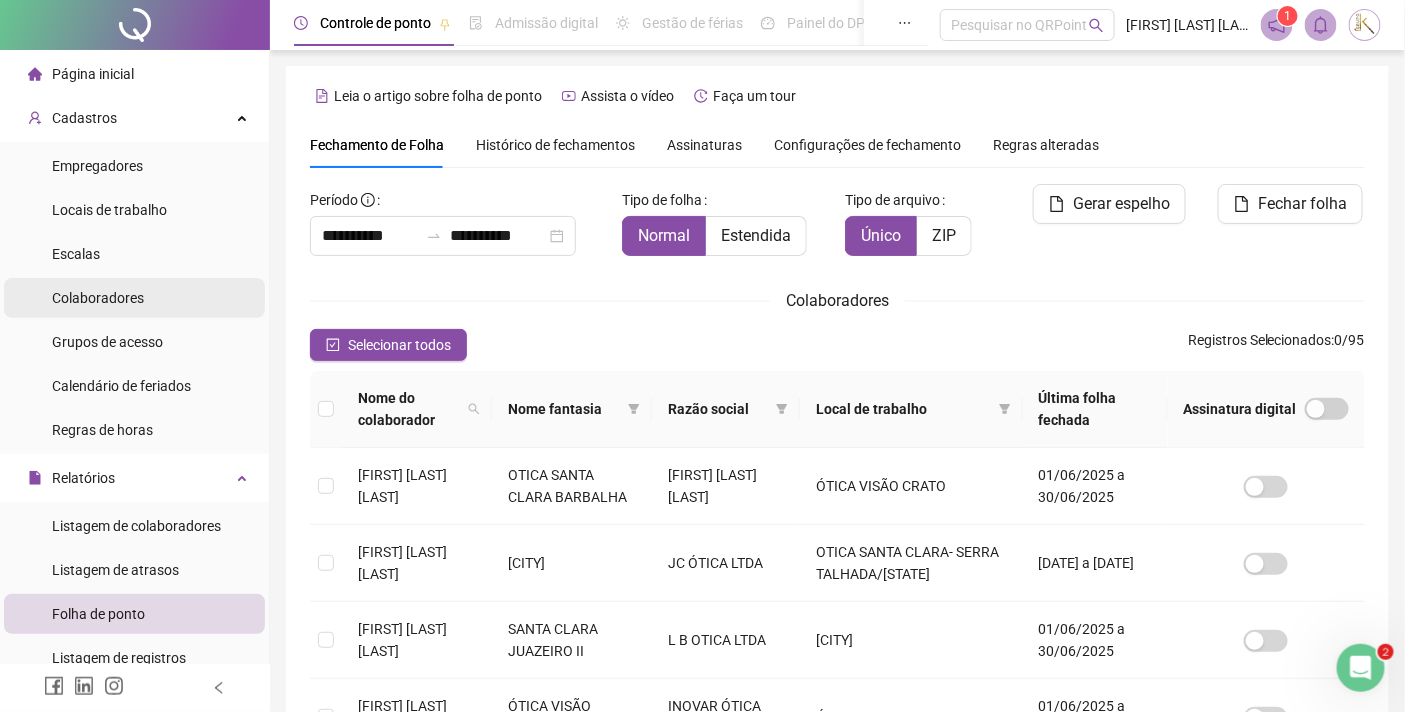 click on "Colaboradores" at bounding box center (98, 298) 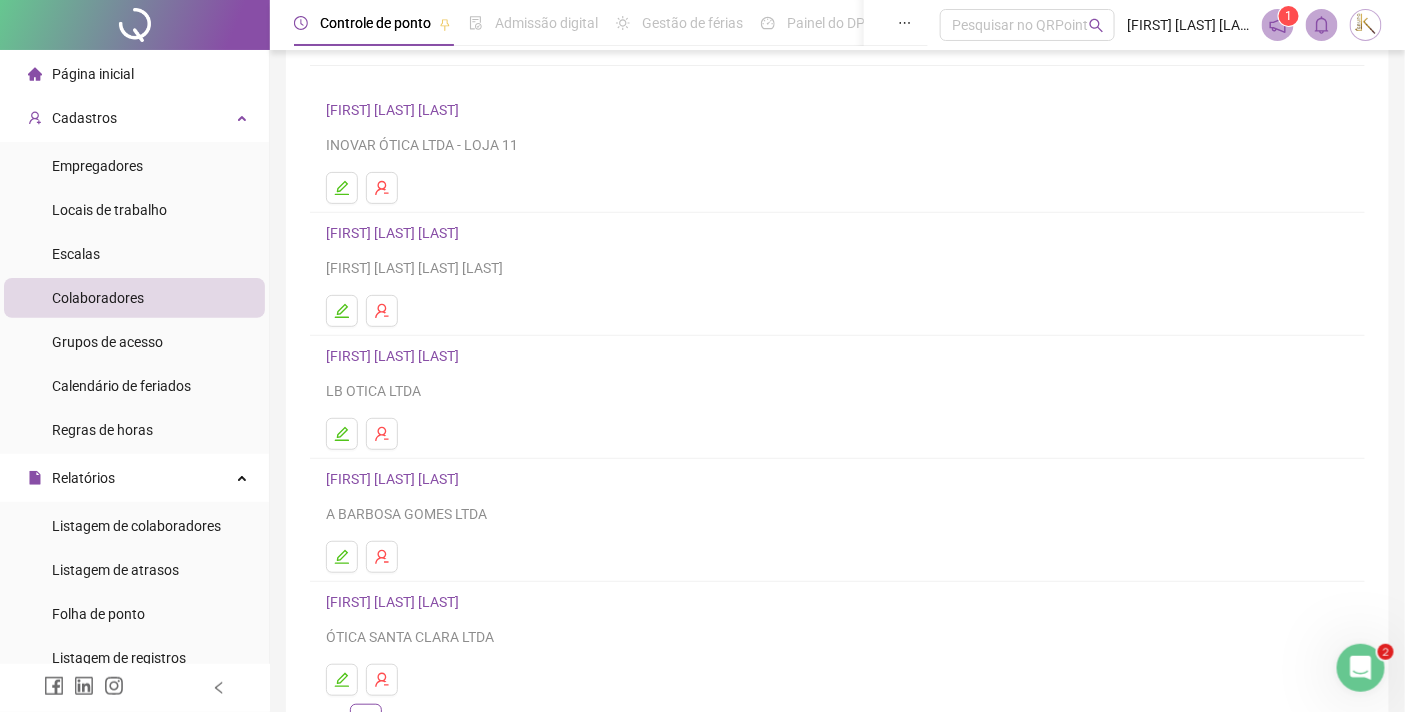 scroll, scrollTop: 255, scrollLeft: 0, axis: vertical 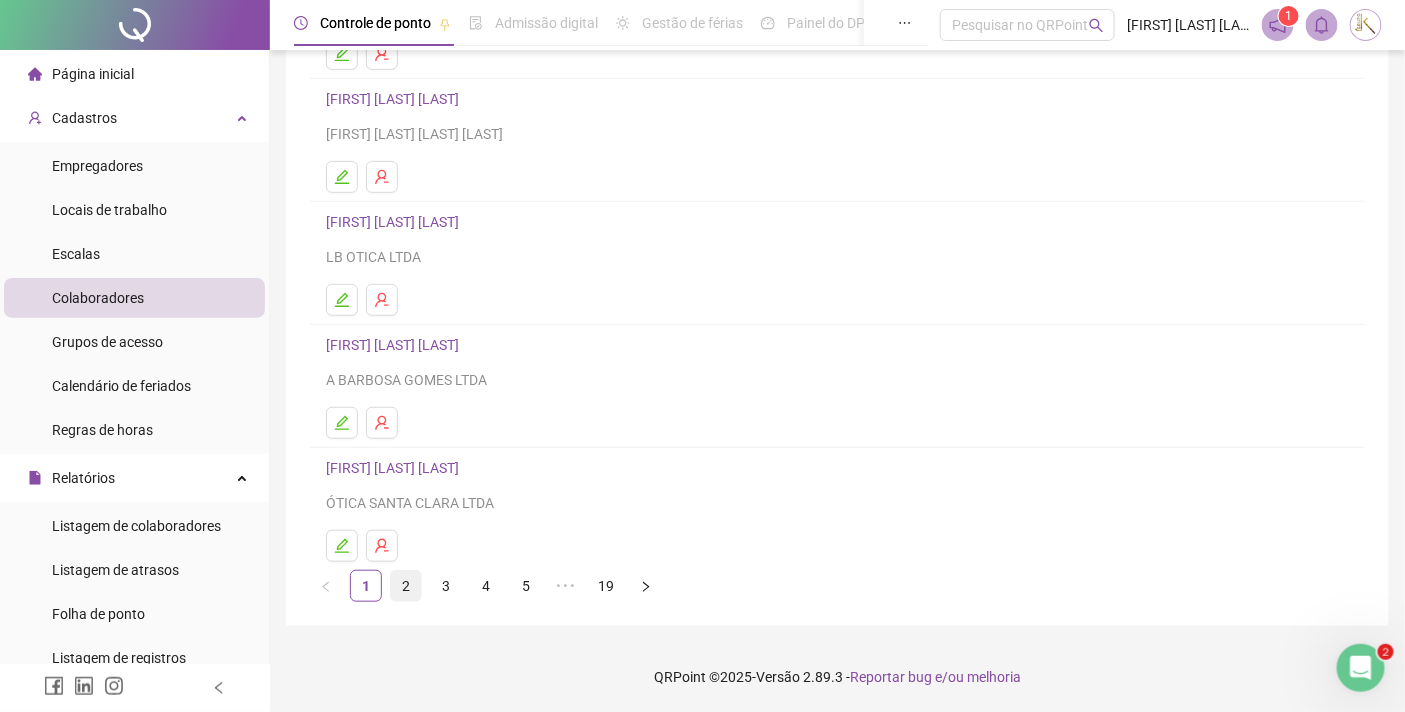 click on "2" at bounding box center (406, 586) 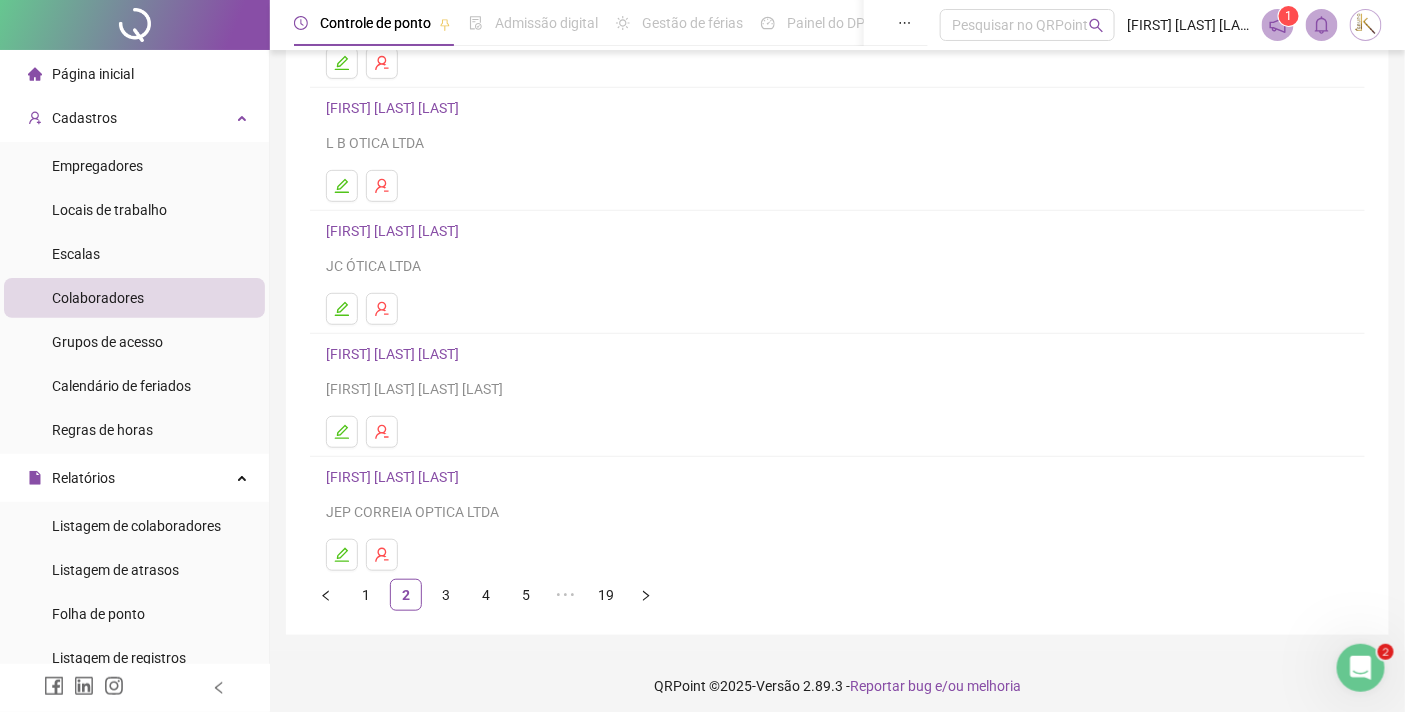 scroll, scrollTop: 255, scrollLeft: 0, axis: vertical 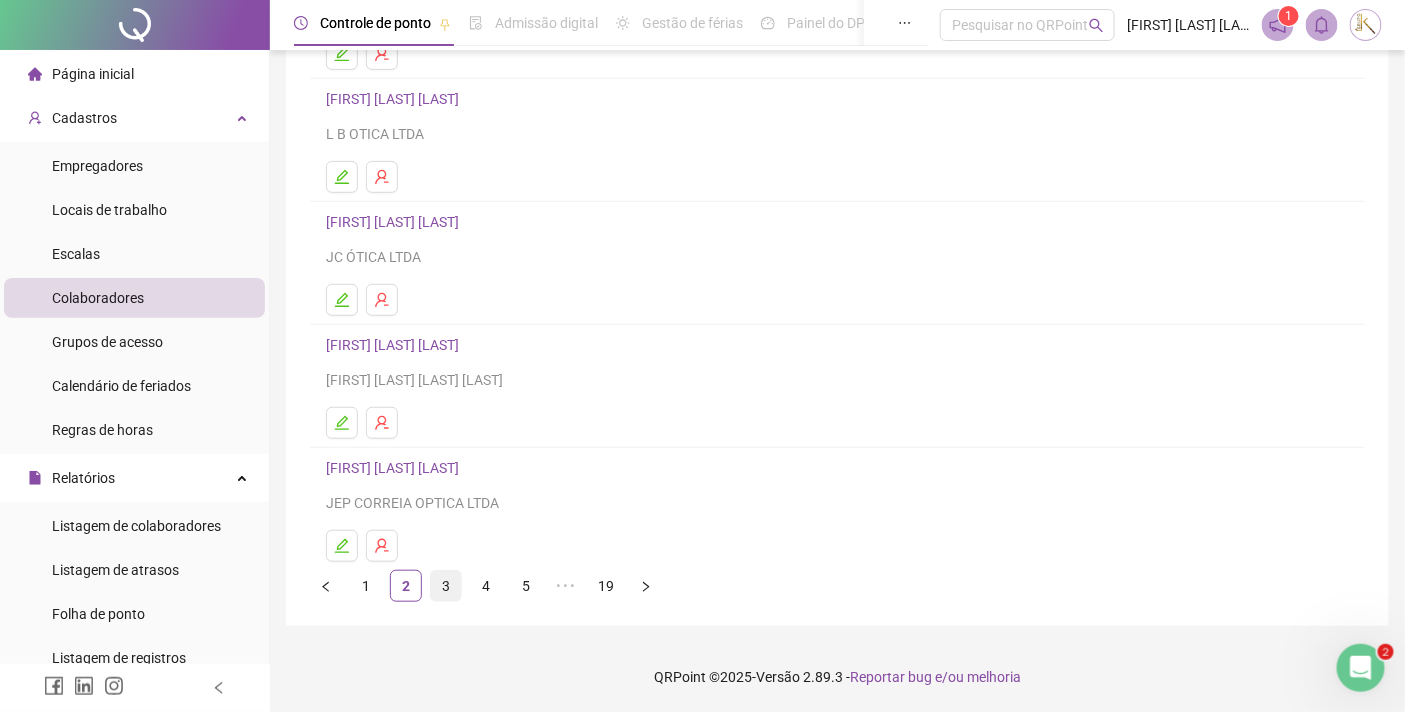 click on "3" at bounding box center (446, 586) 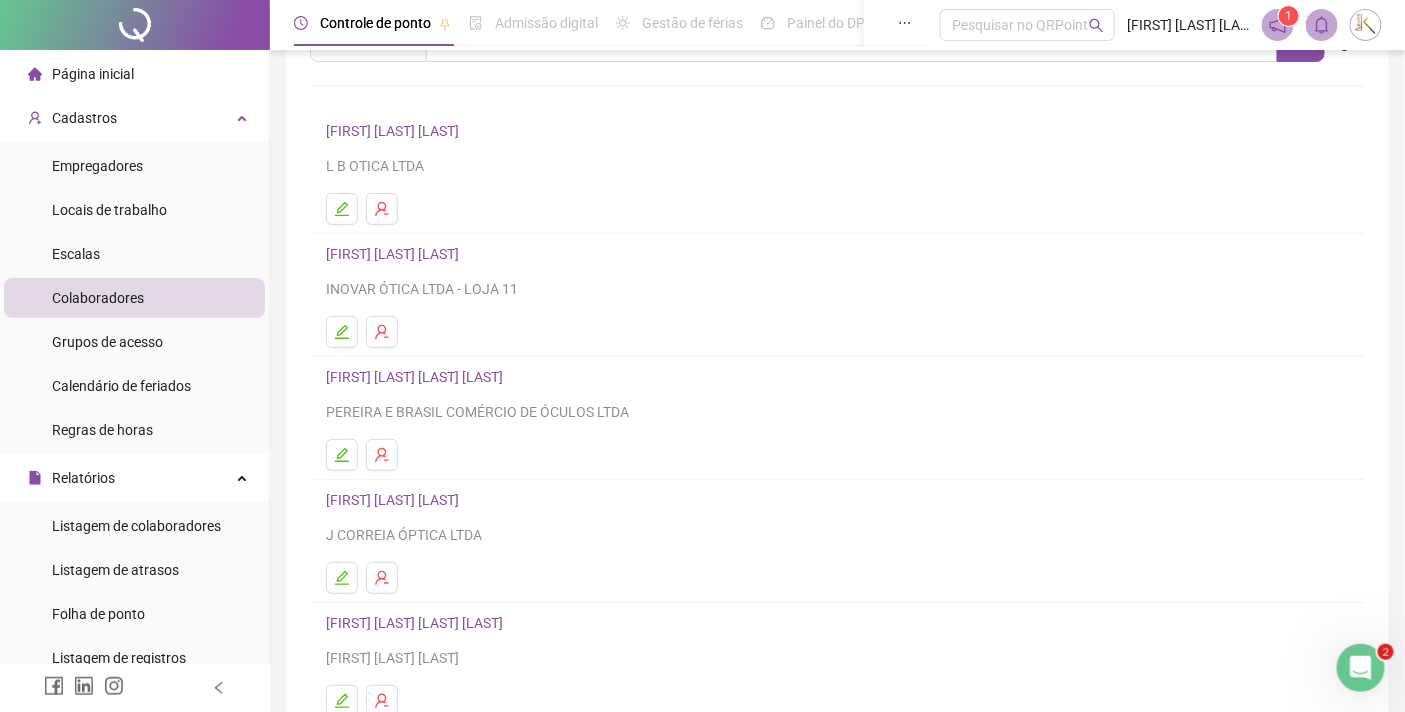 scroll, scrollTop: 255, scrollLeft: 0, axis: vertical 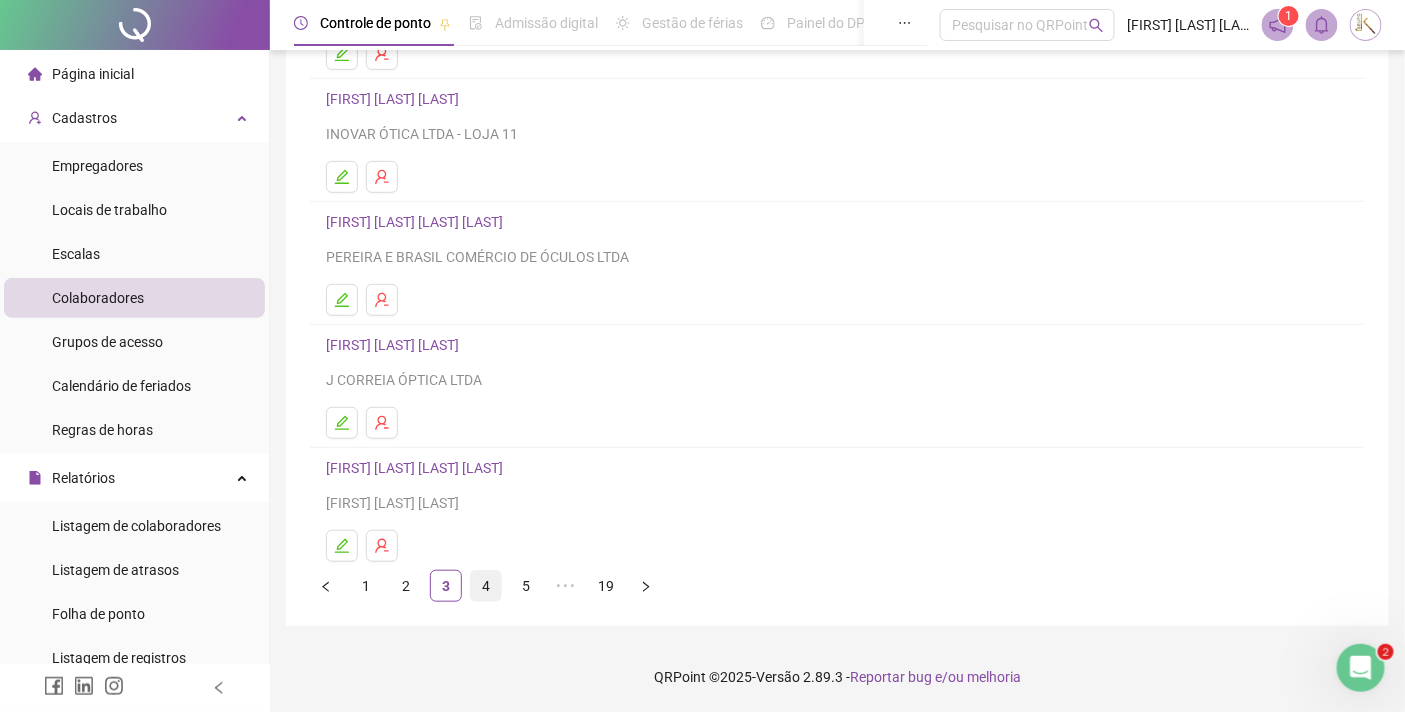 click on "4" at bounding box center (486, 586) 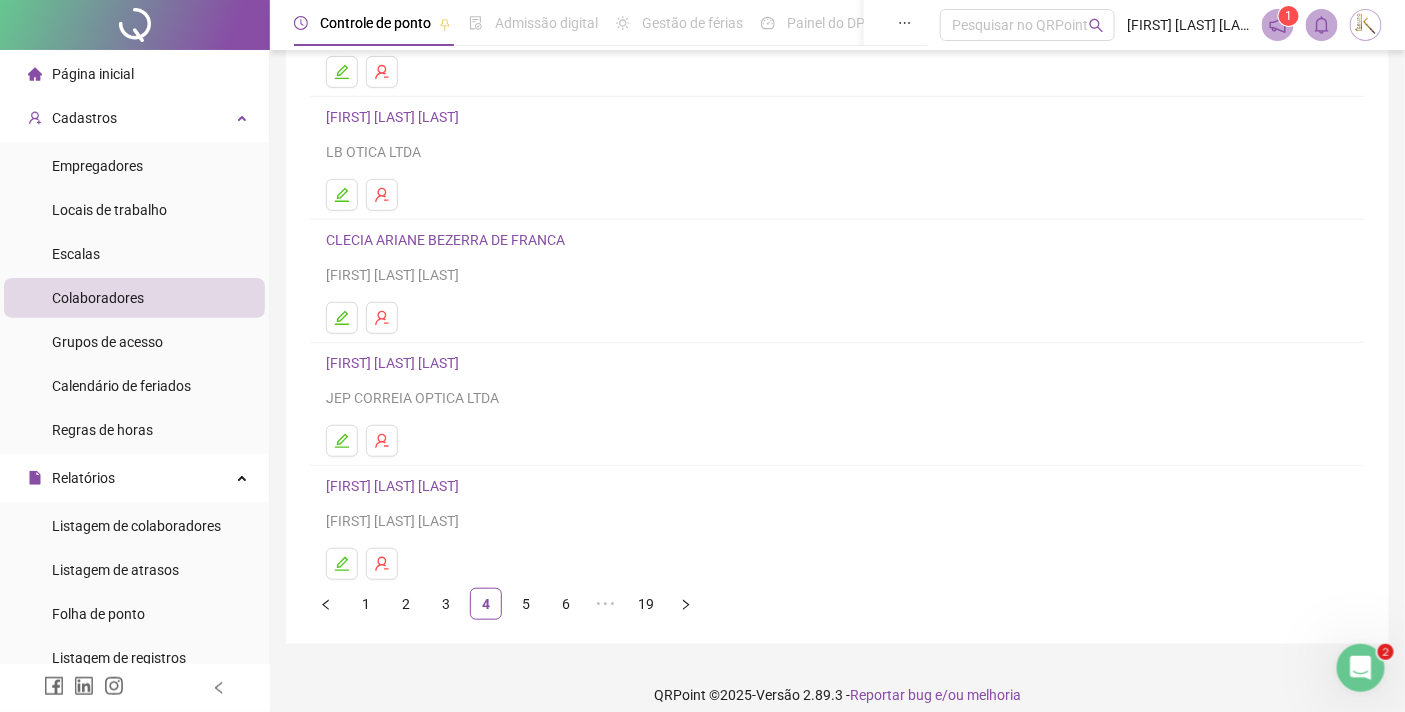 scroll, scrollTop: 255, scrollLeft: 0, axis: vertical 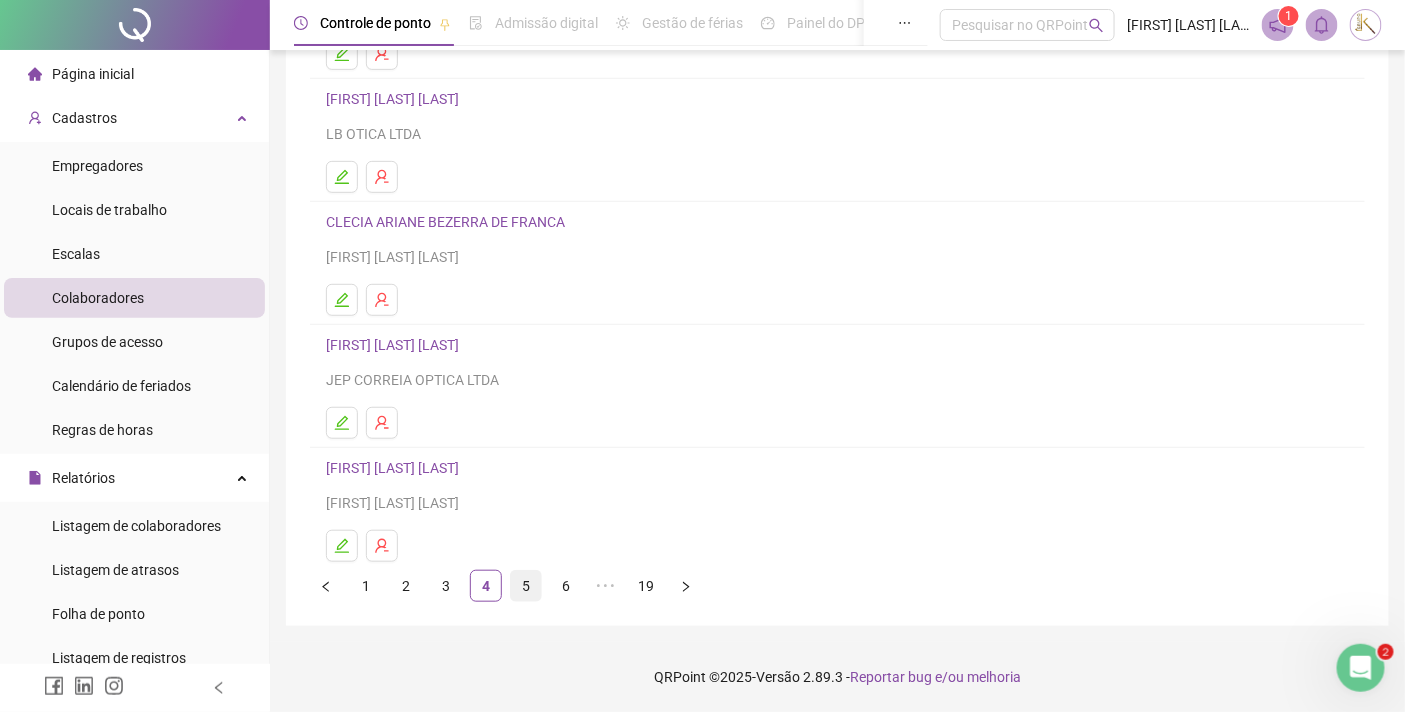 click on "5" at bounding box center (526, 586) 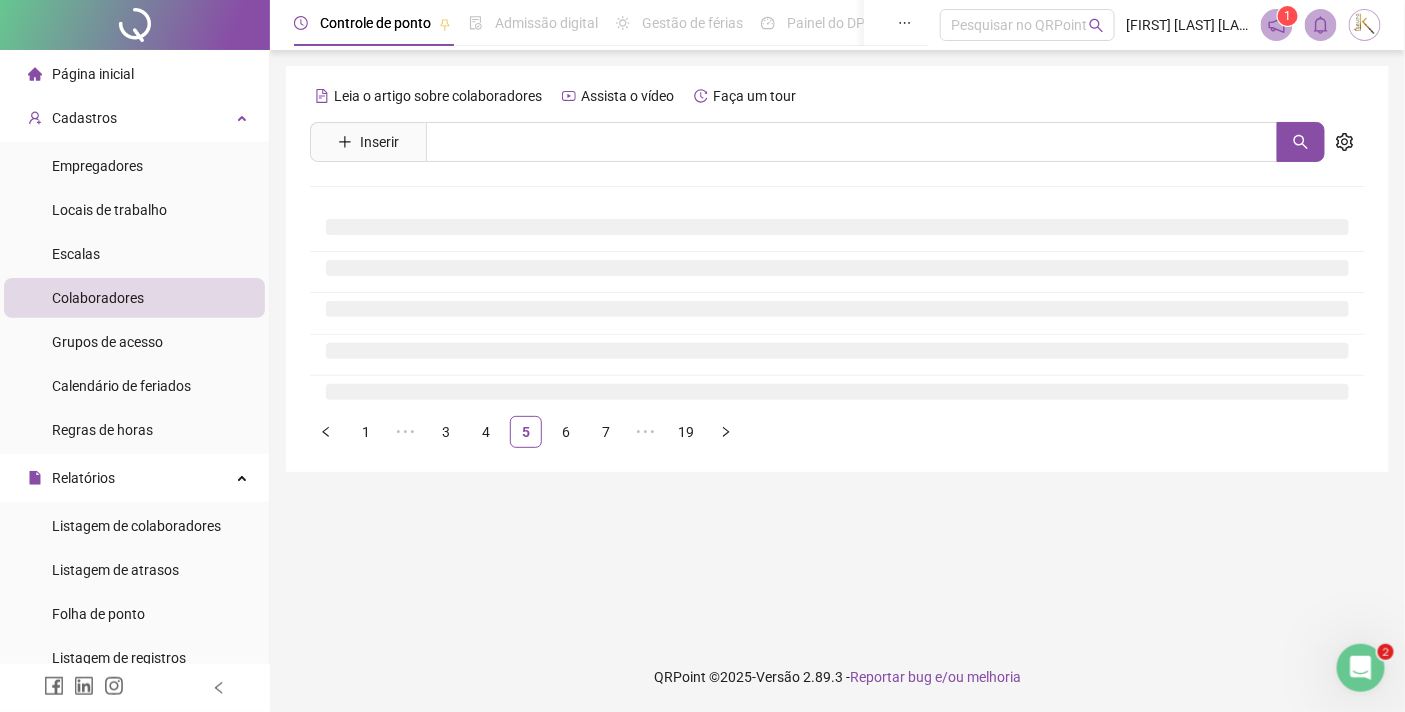 scroll, scrollTop: 0, scrollLeft: 0, axis: both 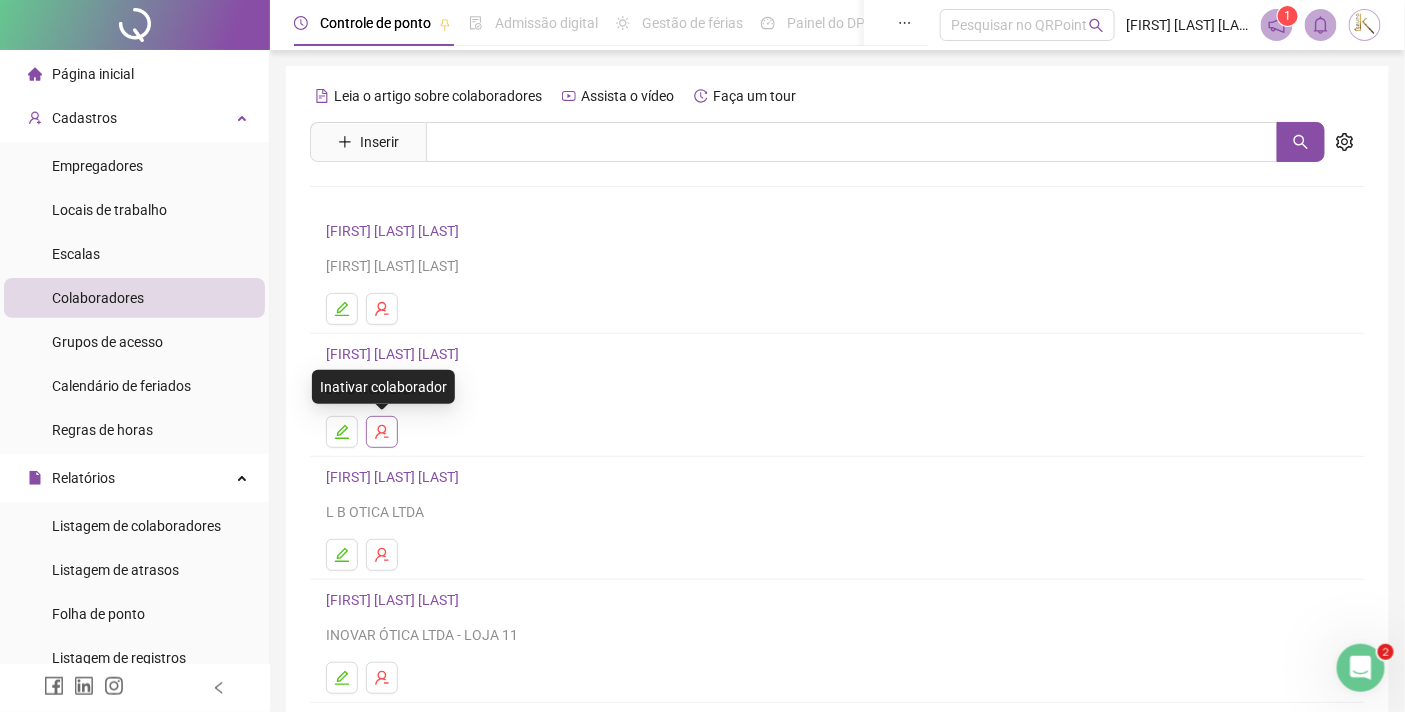 click 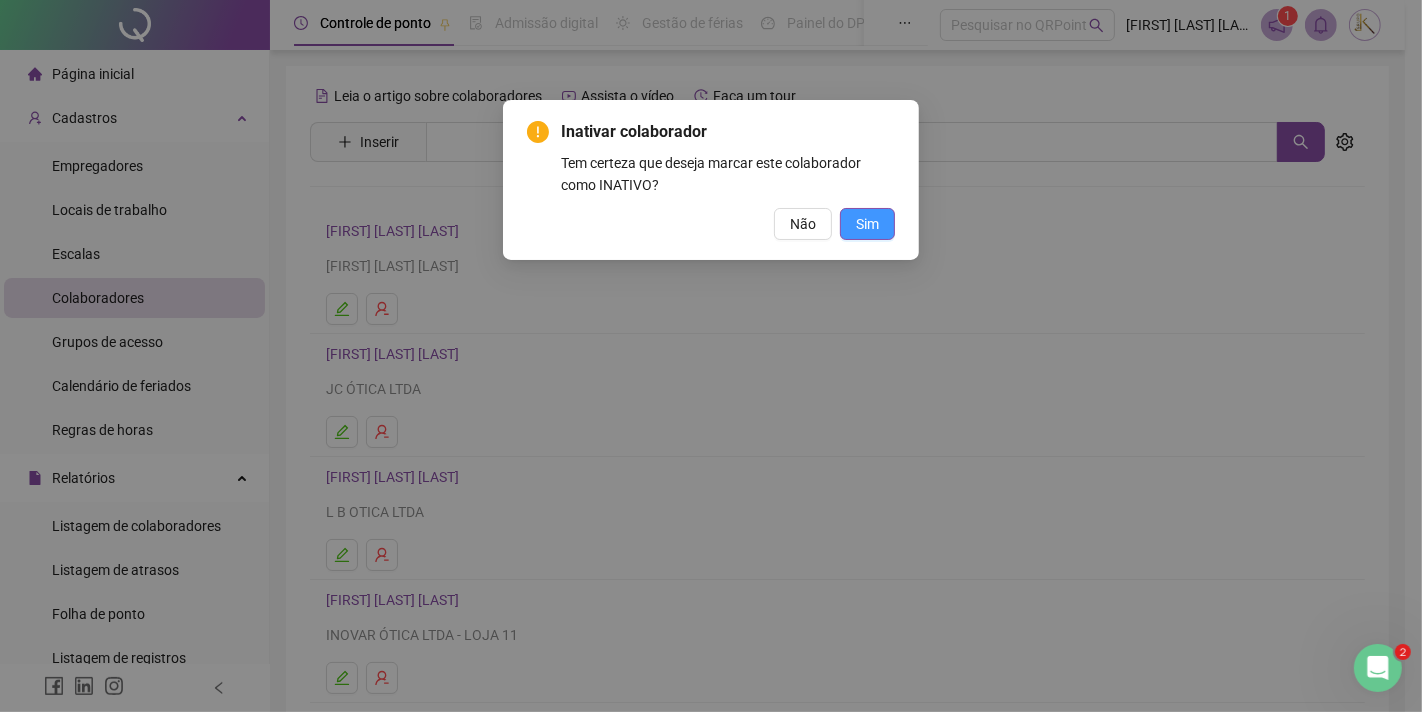 click on "Sim" at bounding box center (867, 224) 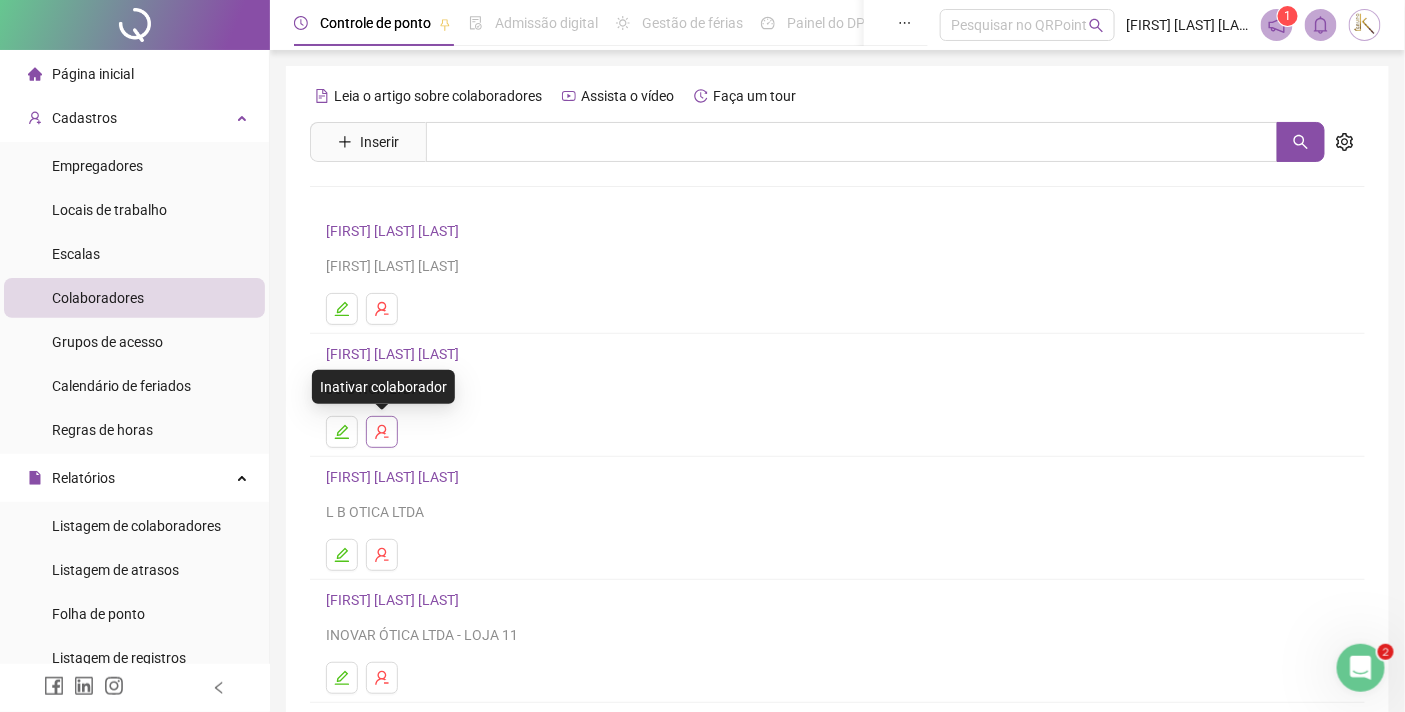 click 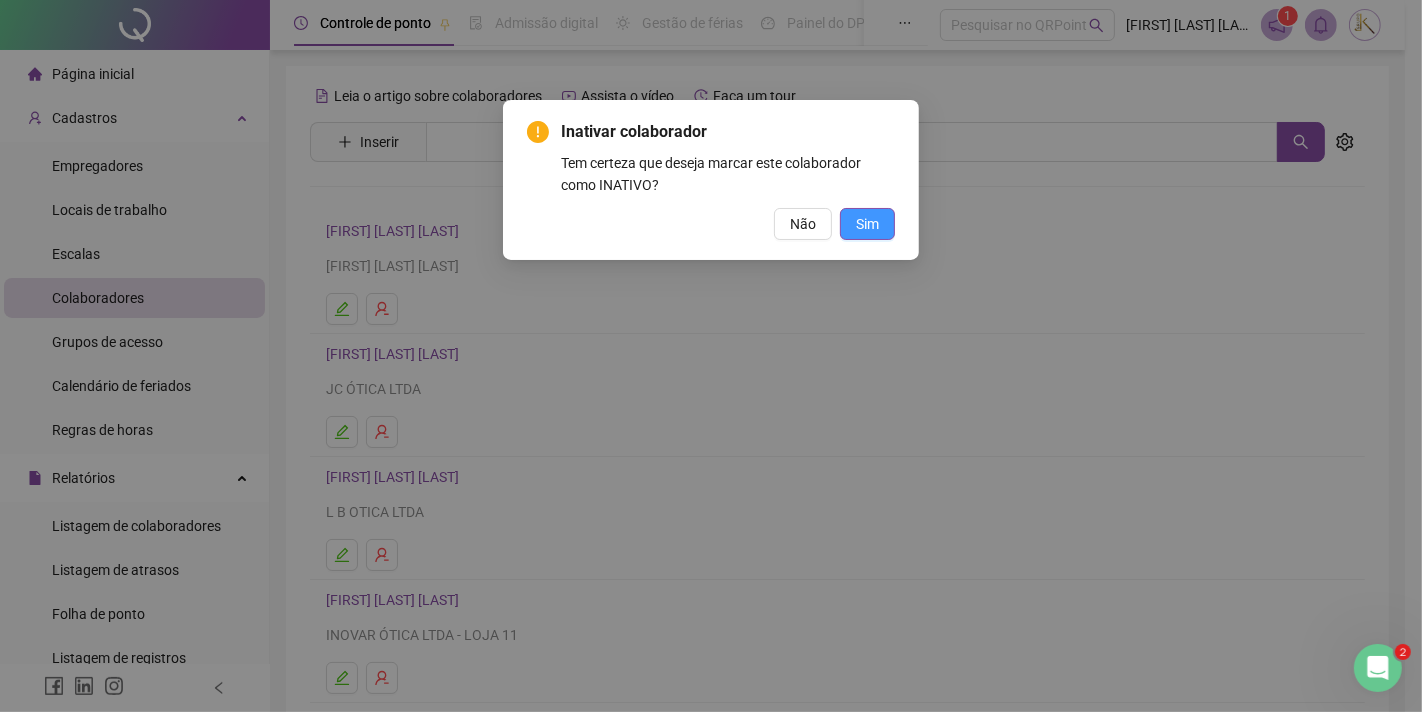 click on "Sim" at bounding box center [867, 224] 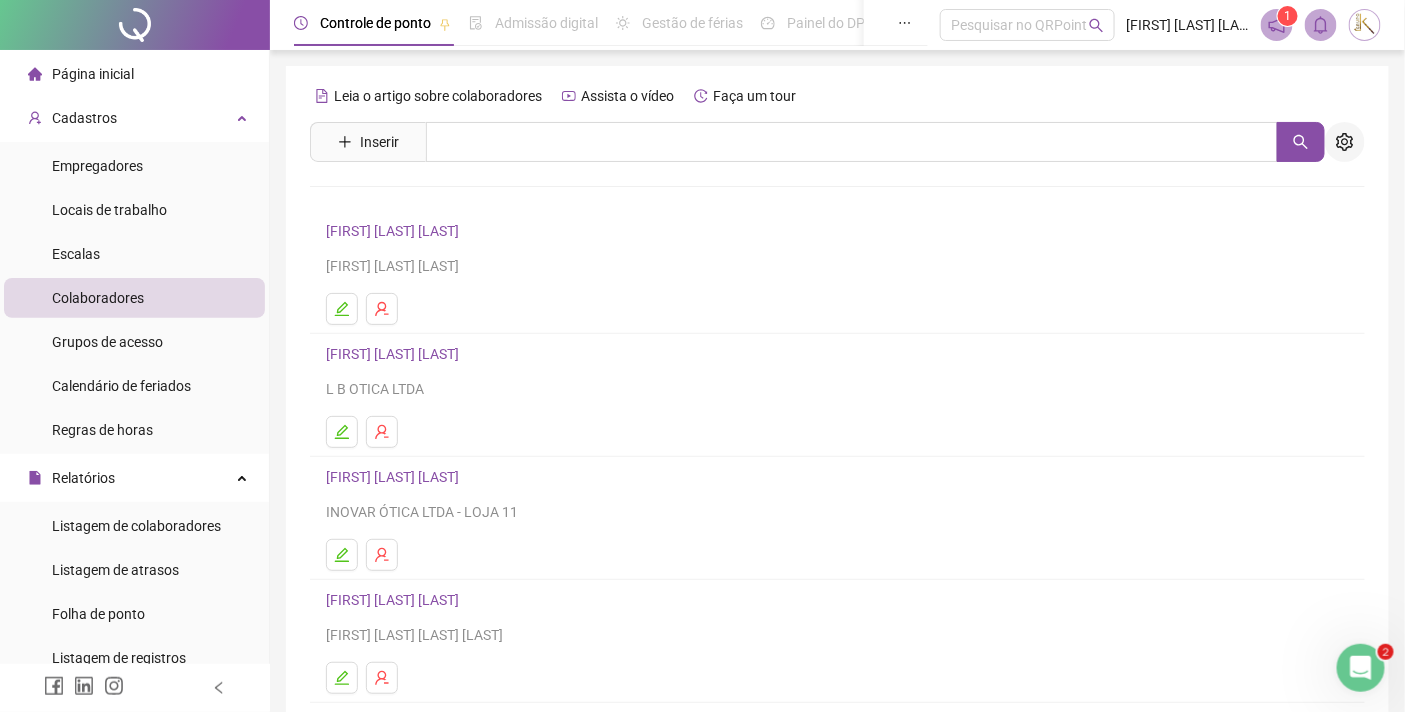 click 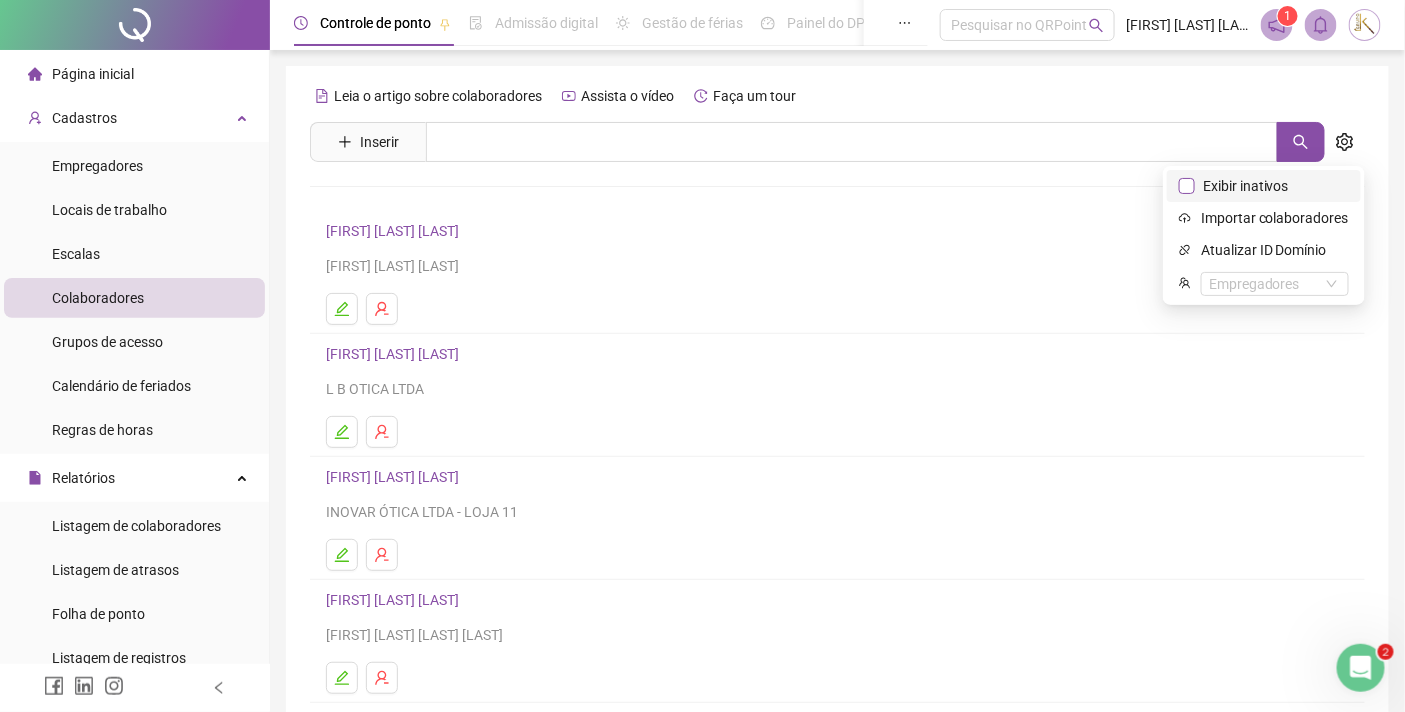click on "Exibir inativos" at bounding box center (1246, 186) 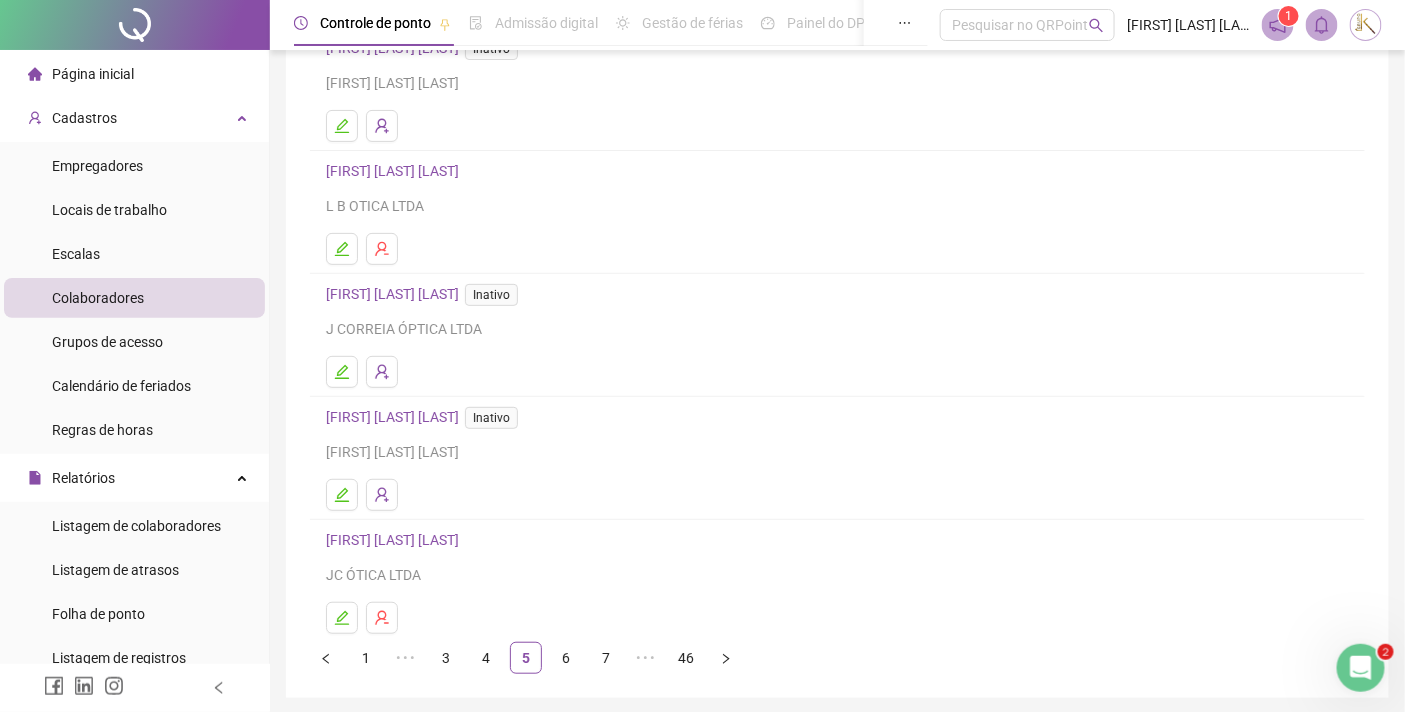 scroll, scrollTop: 256, scrollLeft: 0, axis: vertical 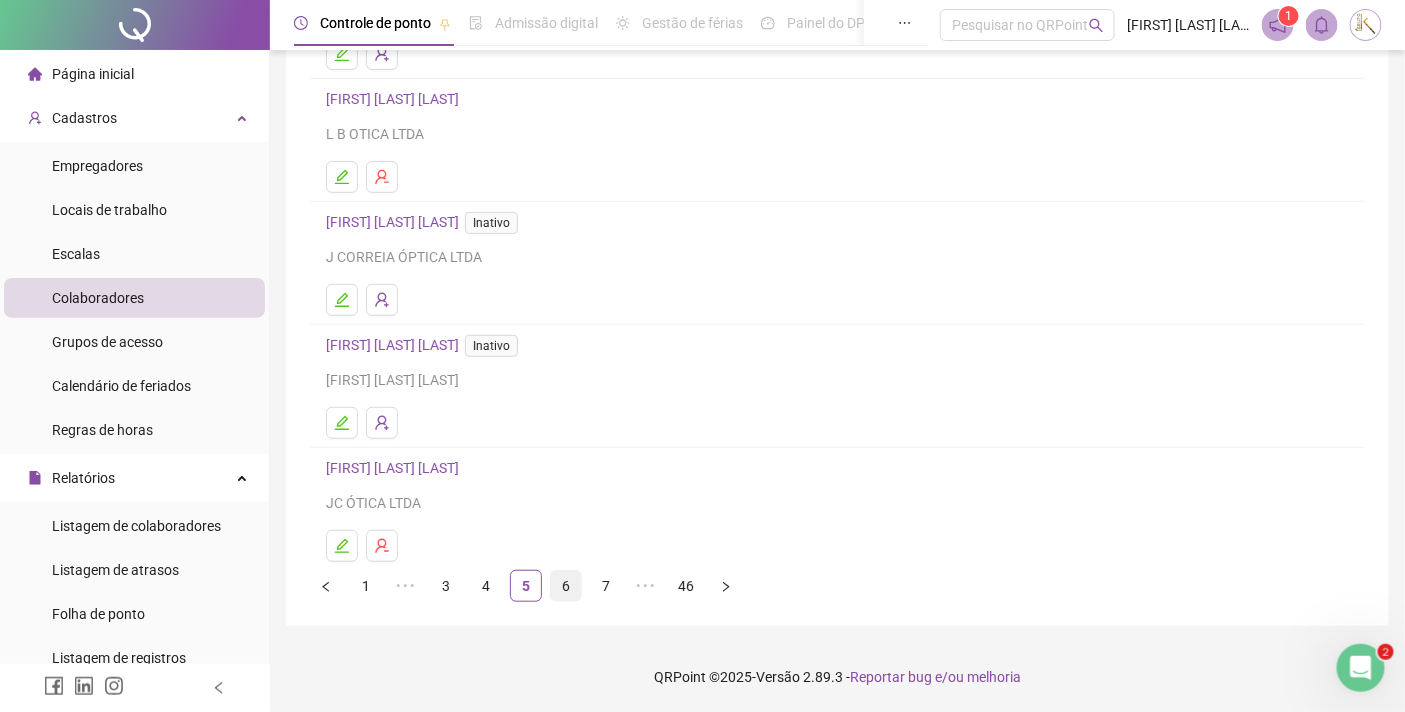 click on "6" at bounding box center (566, 586) 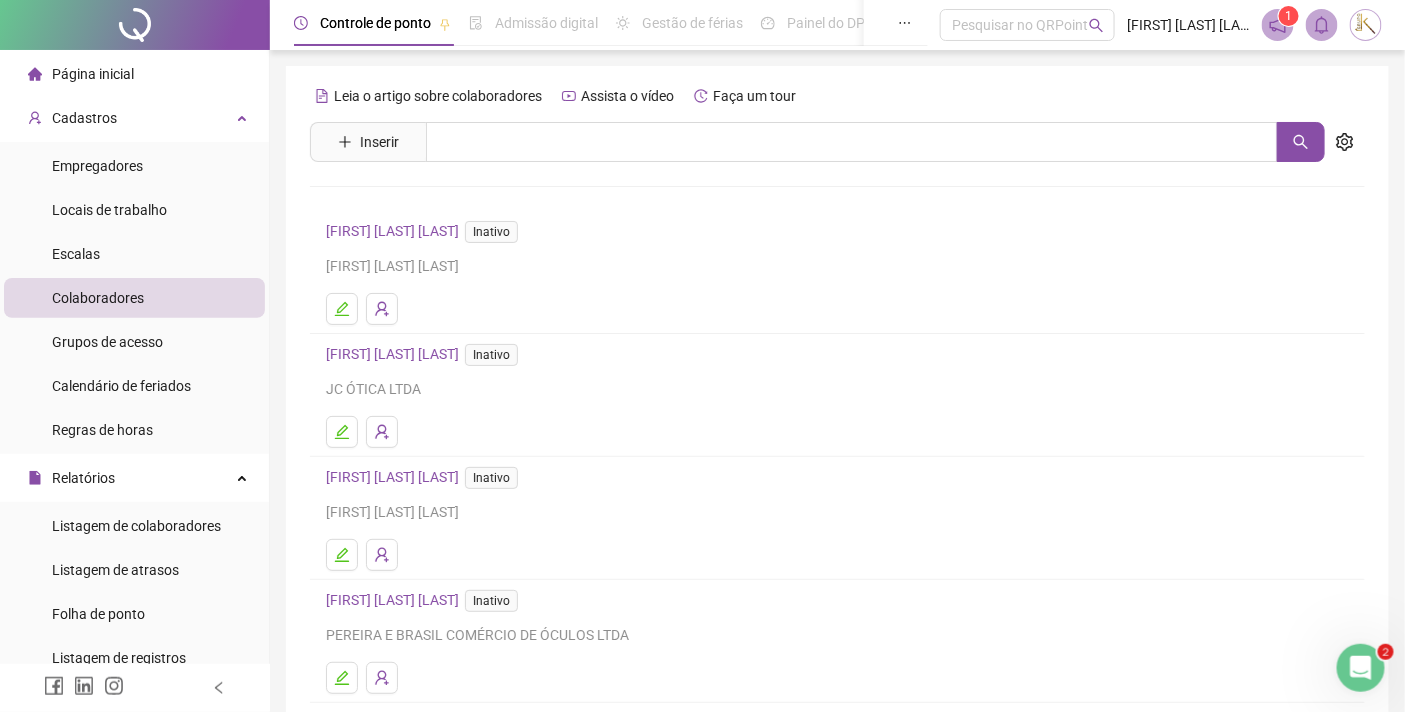 scroll, scrollTop: 257, scrollLeft: 0, axis: vertical 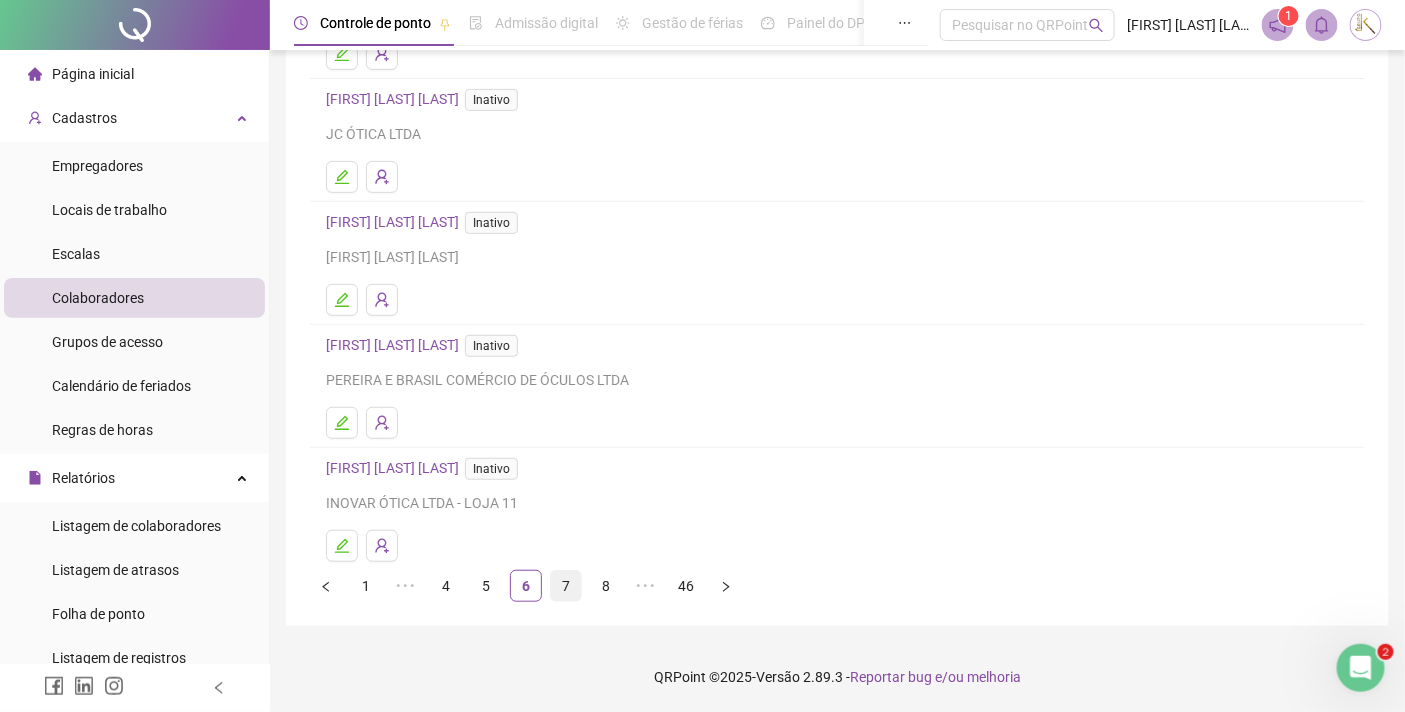 click on "7" at bounding box center (566, 586) 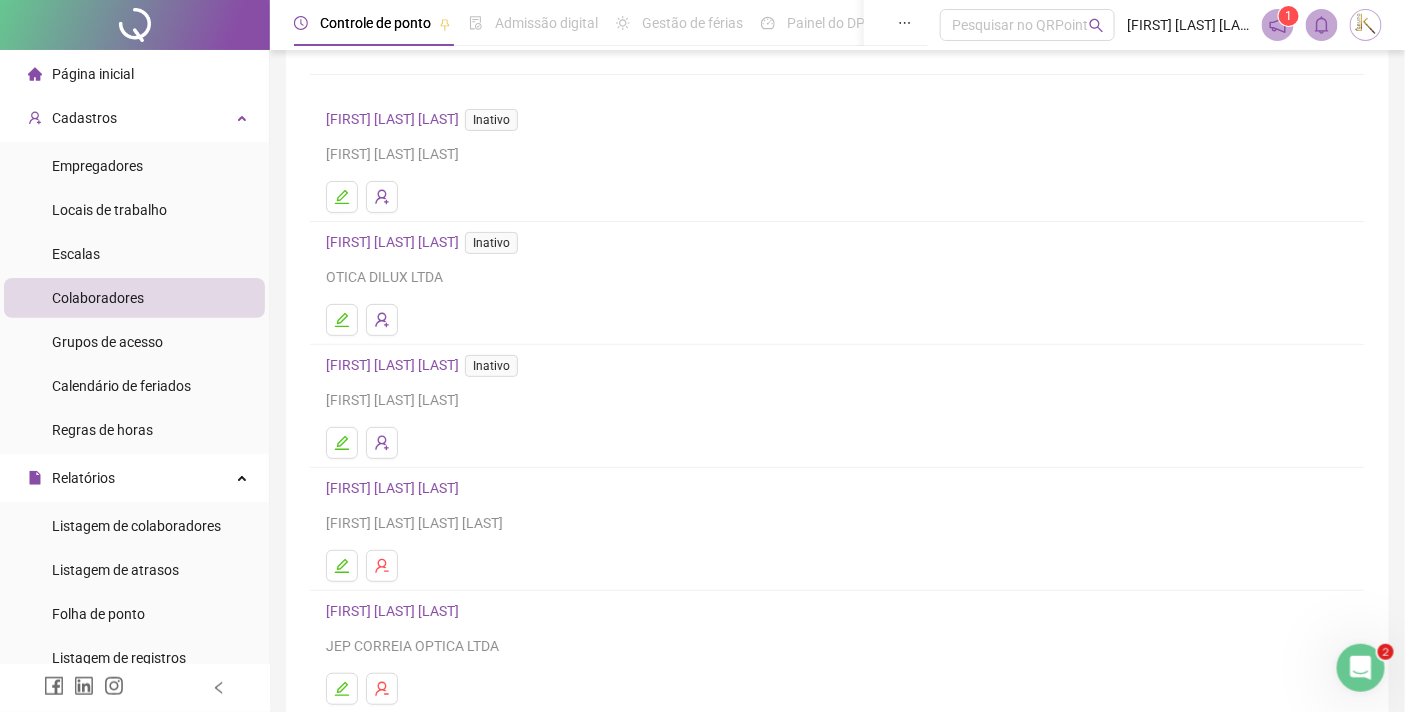 scroll, scrollTop: 256, scrollLeft: 0, axis: vertical 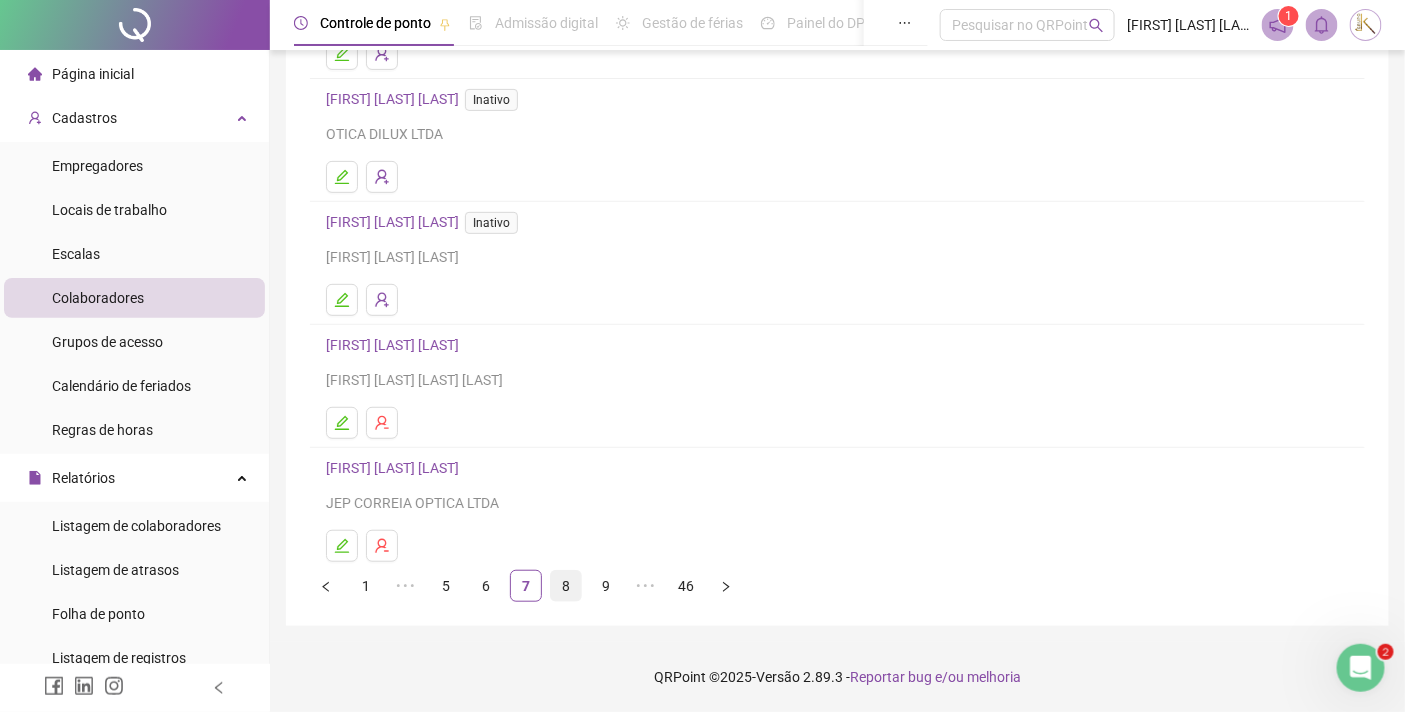 click on "8" at bounding box center [566, 586] 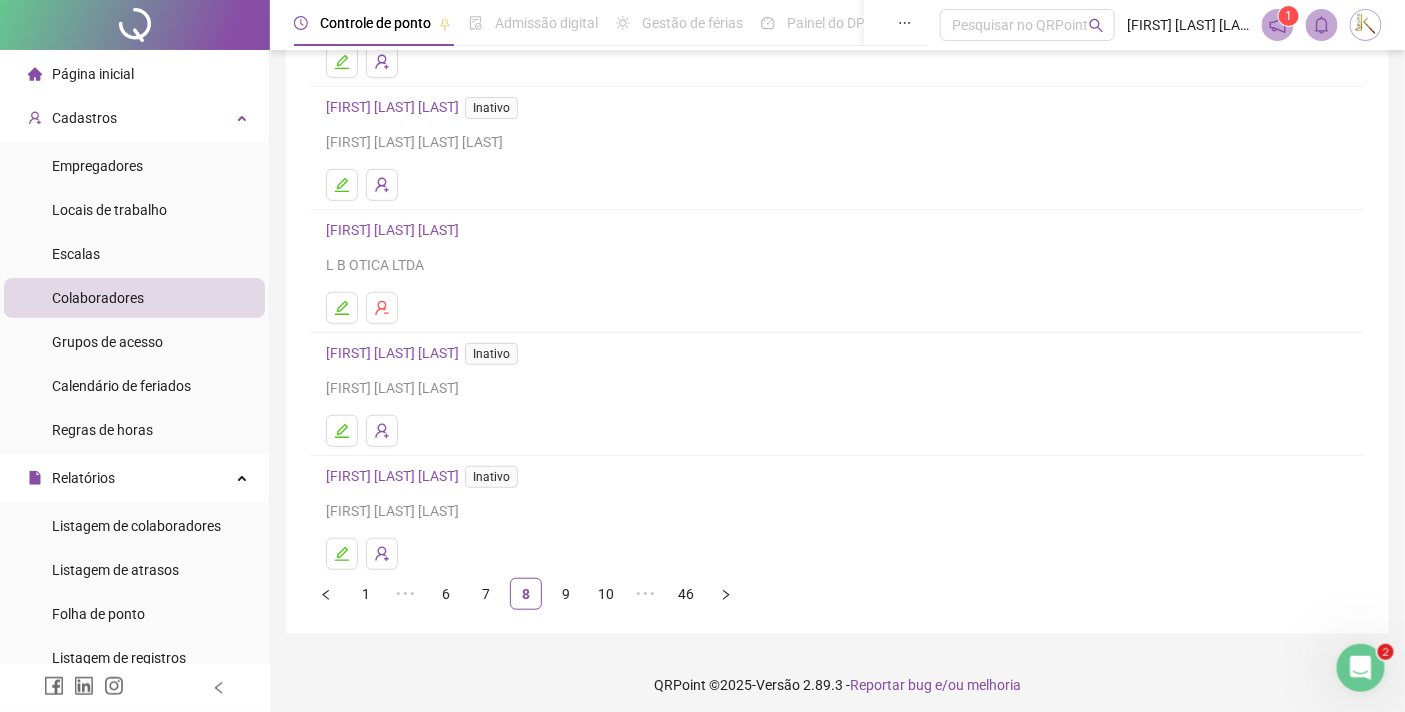 scroll, scrollTop: 256, scrollLeft: 0, axis: vertical 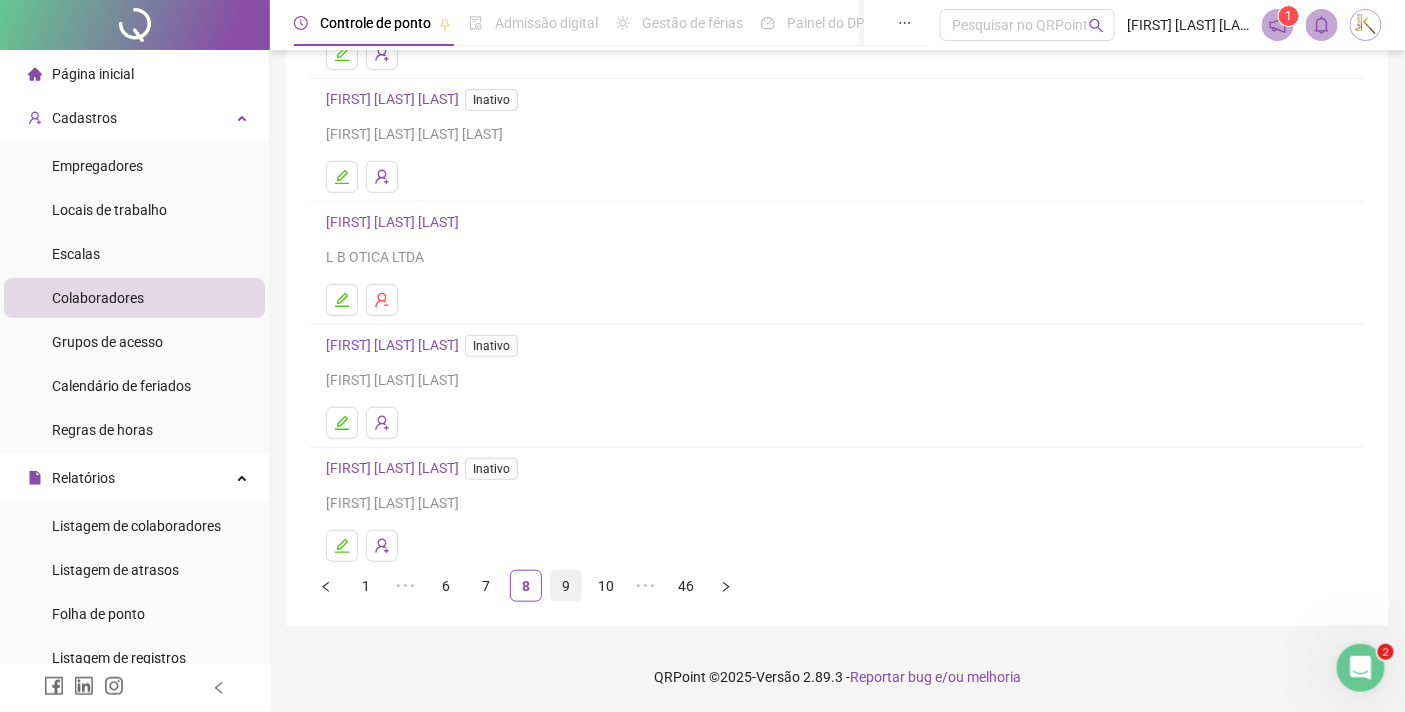 click on "9" at bounding box center [566, 586] 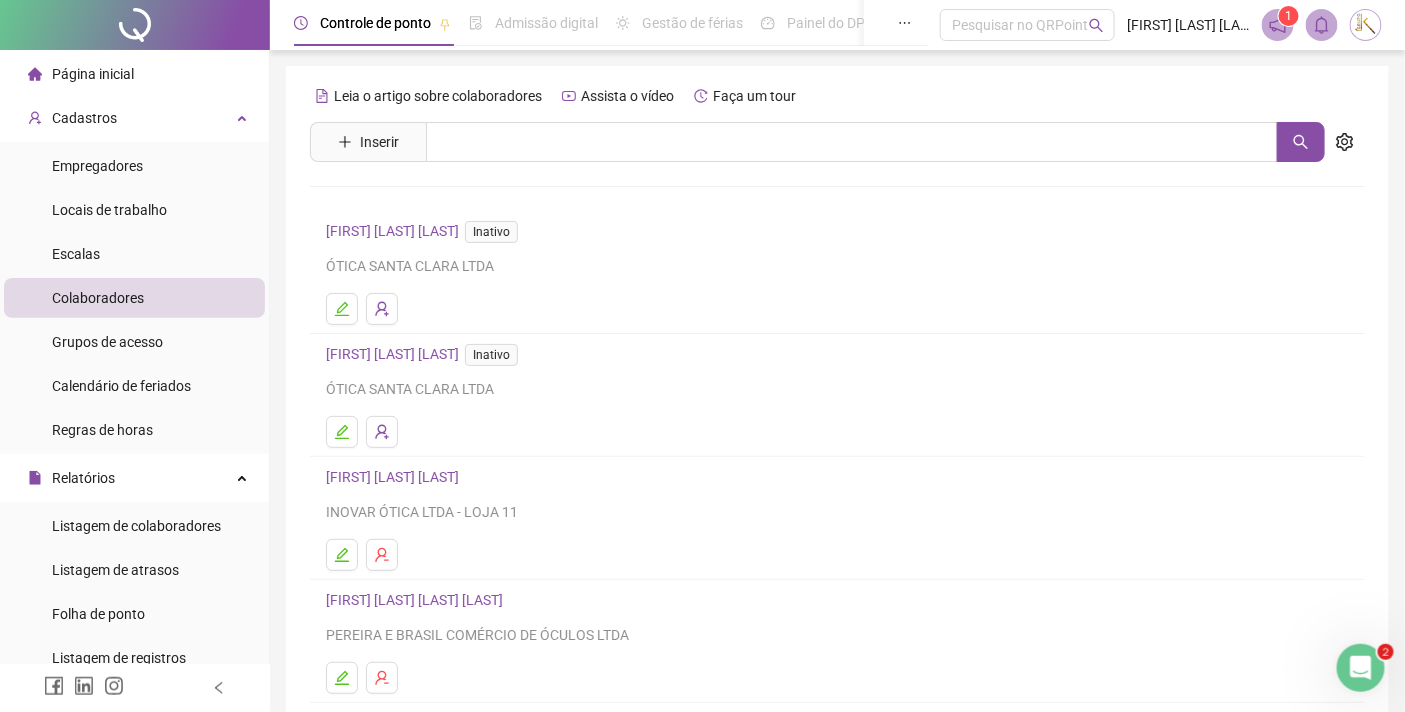 scroll, scrollTop: 222, scrollLeft: 0, axis: vertical 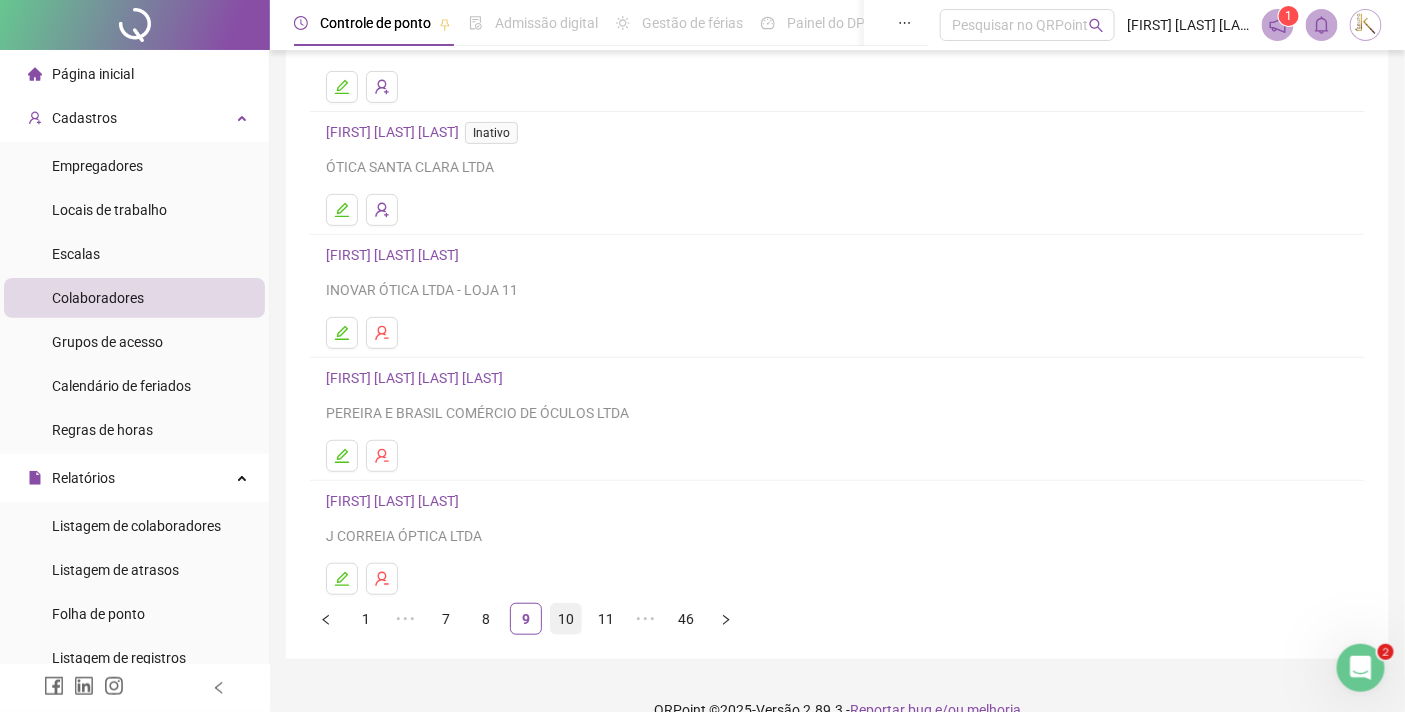 click on "10" at bounding box center [566, 619] 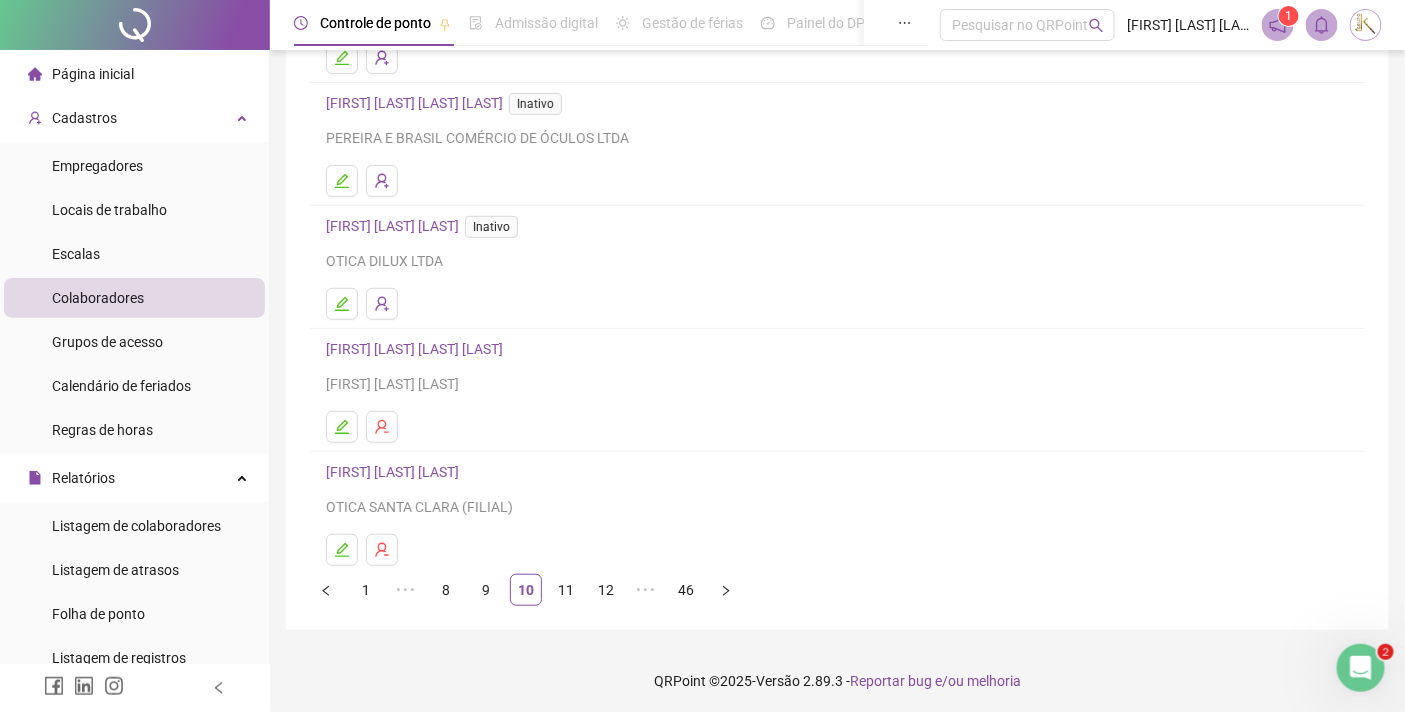 scroll, scrollTop: 256, scrollLeft: 0, axis: vertical 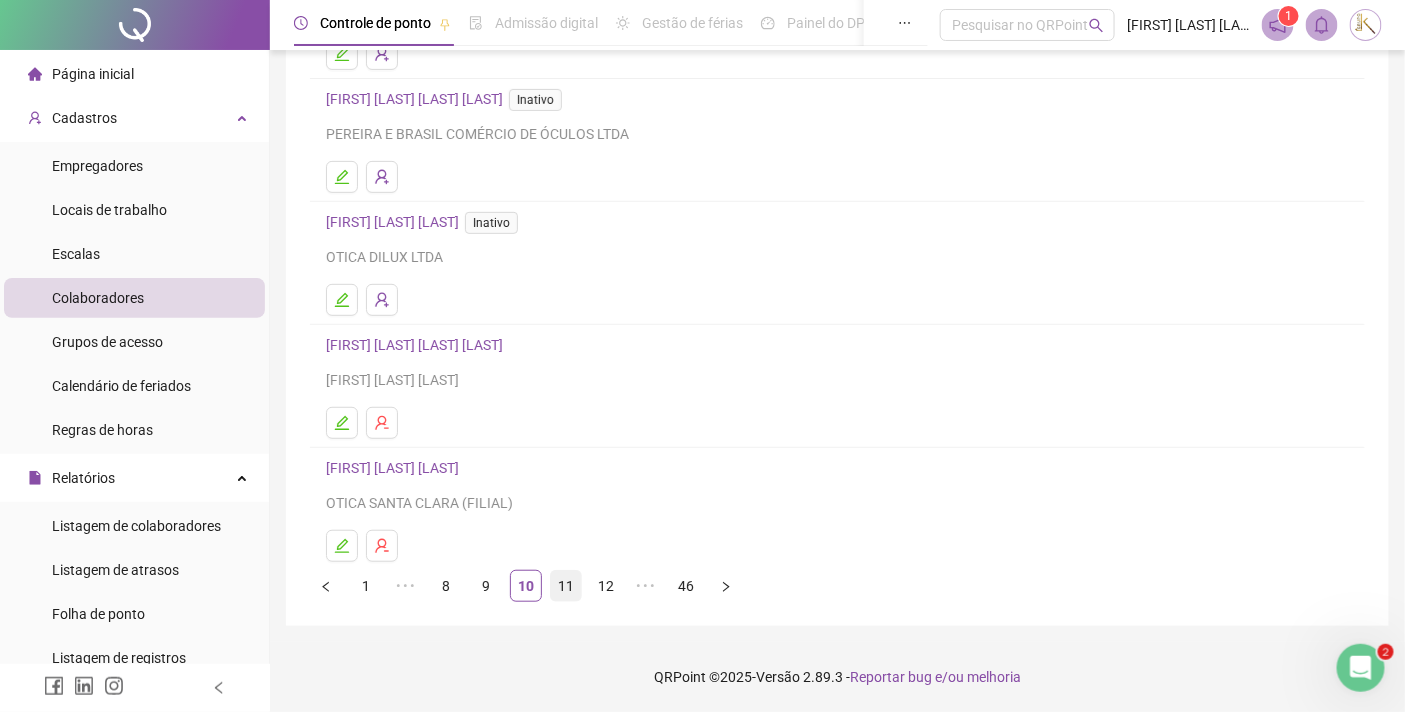click on "11" at bounding box center (566, 586) 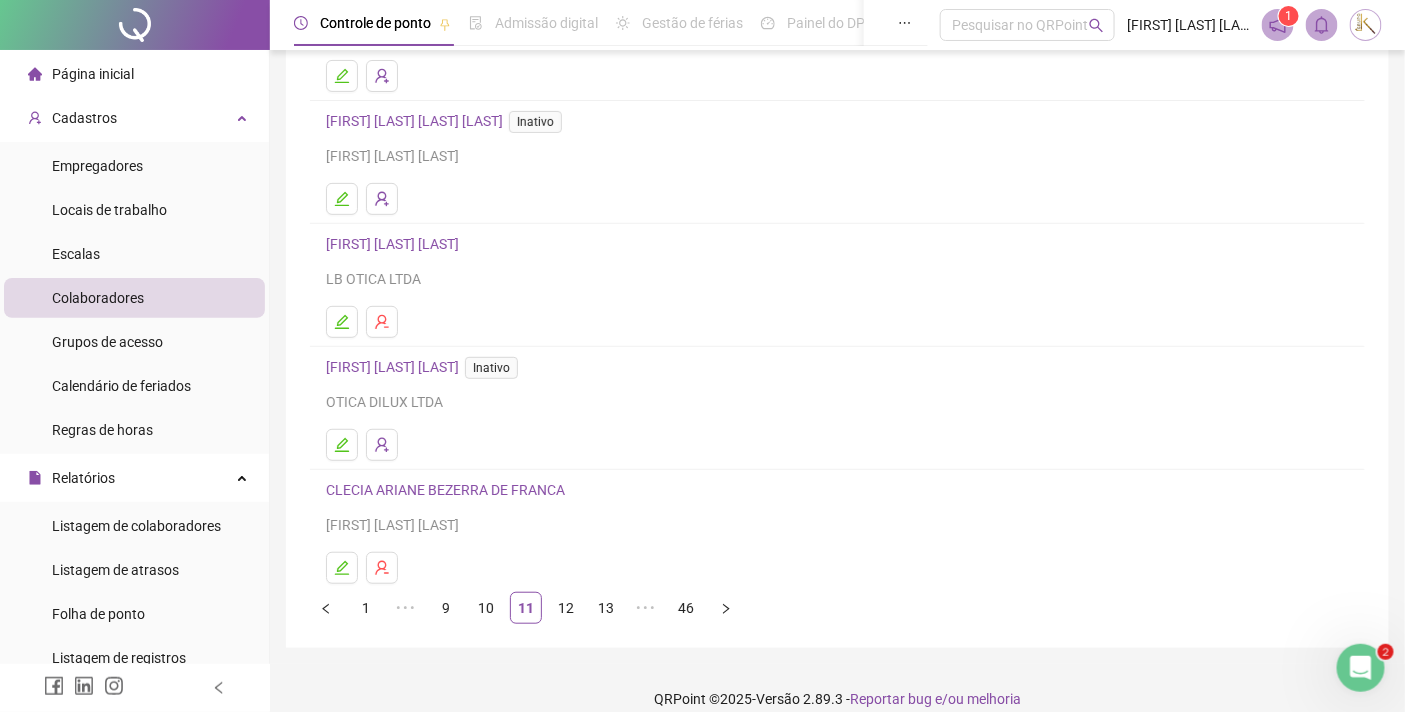 scroll, scrollTop: 256, scrollLeft: 0, axis: vertical 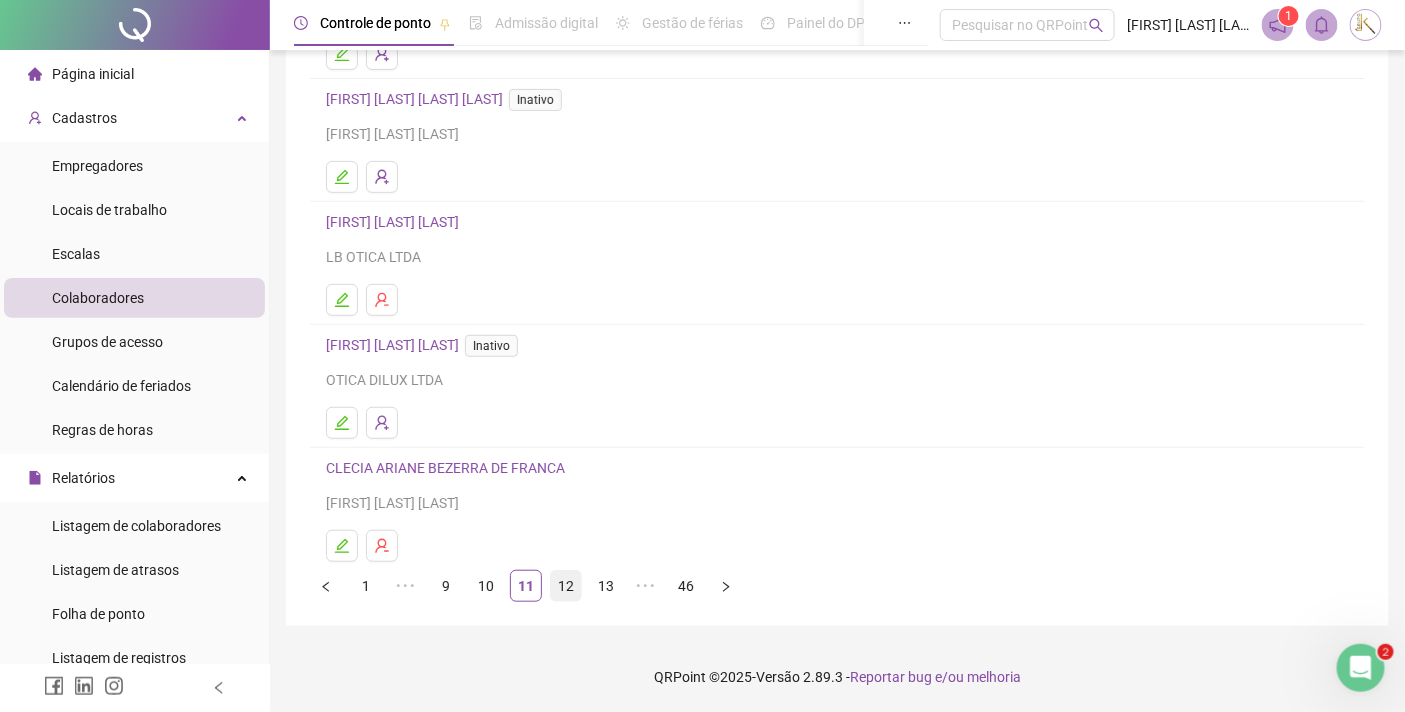 click on "12" at bounding box center (566, 586) 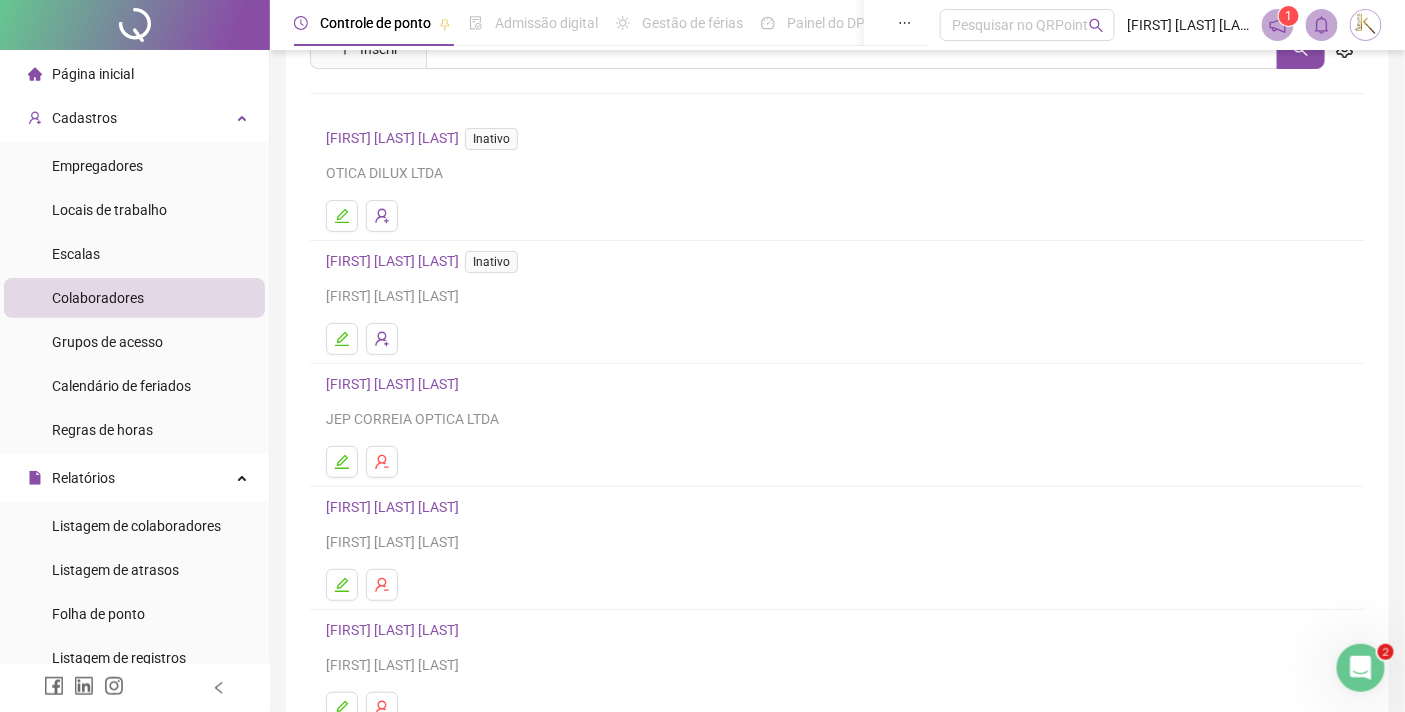 scroll, scrollTop: 222, scrollLeft: 0, axis: vertical 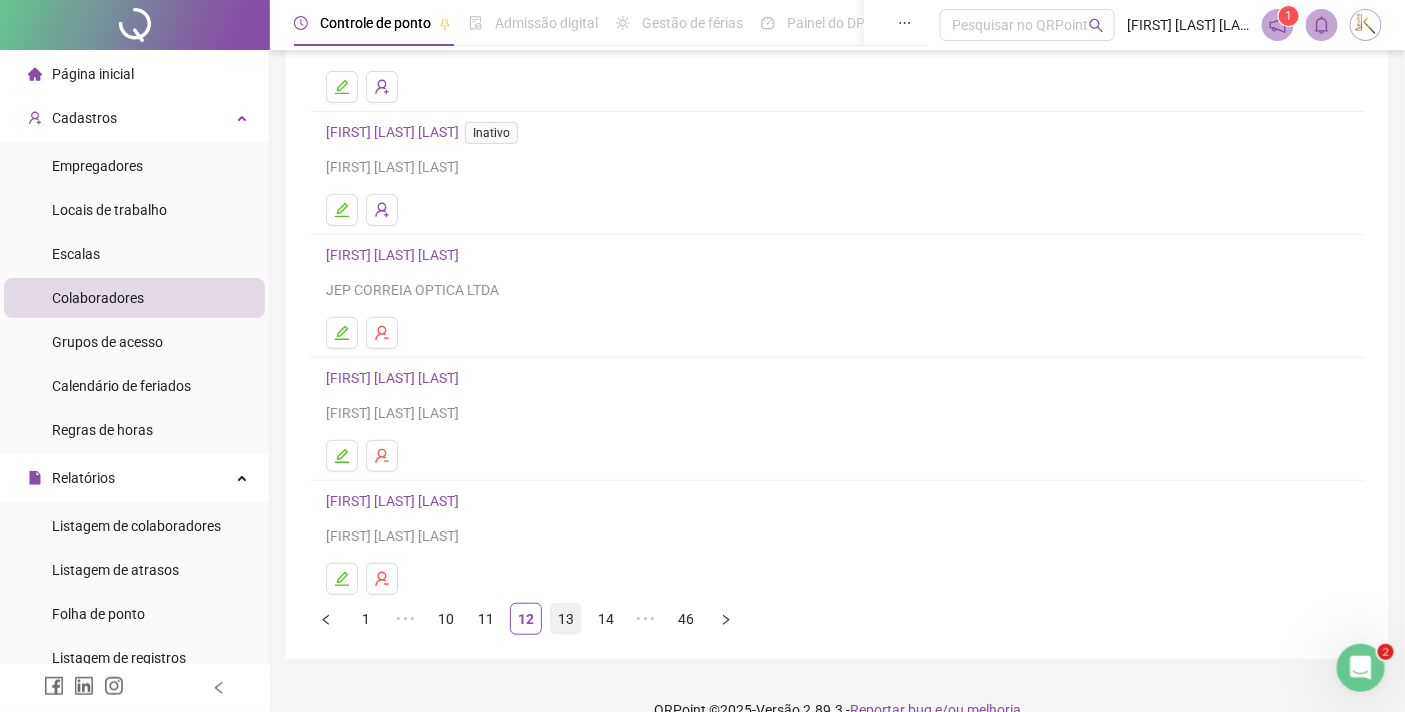 click on "13" at bounding box center [566, 619] 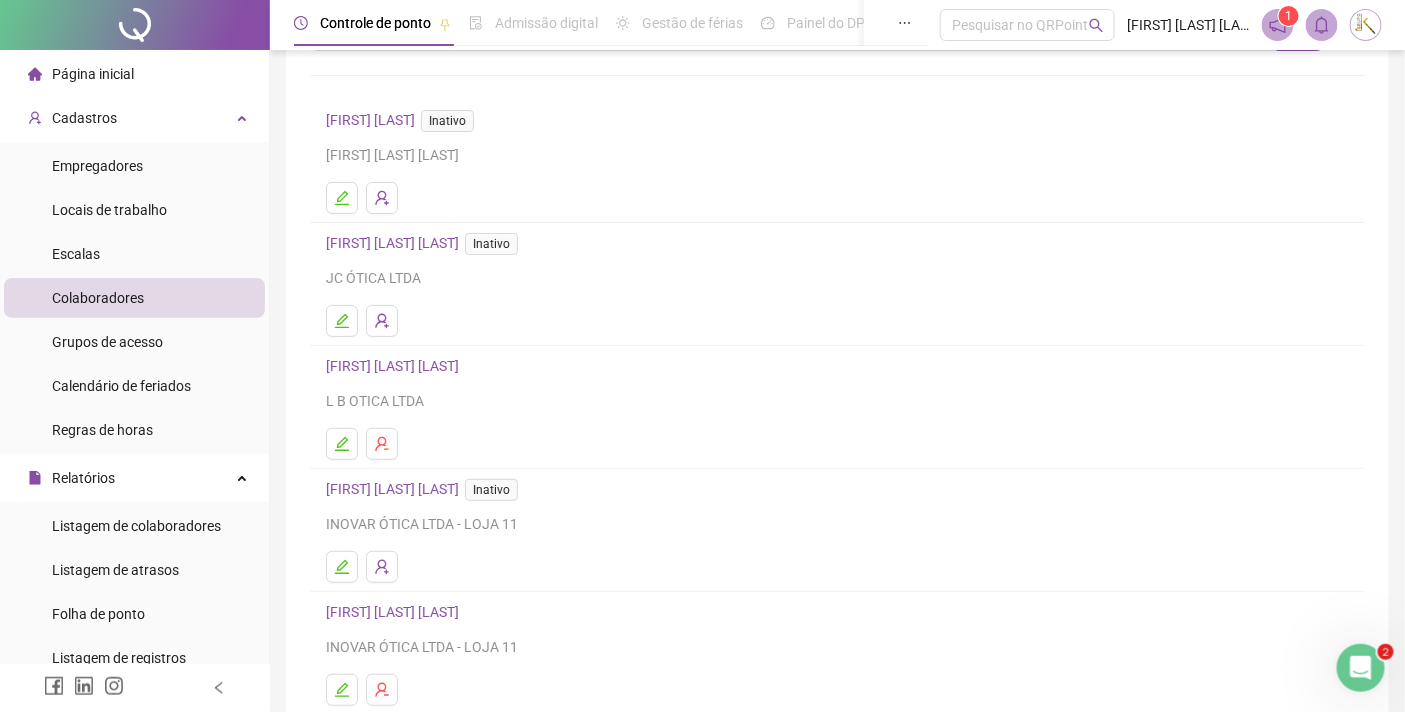 scroll, scrollTop: 222, scrollLeft: 0, axis: vertical 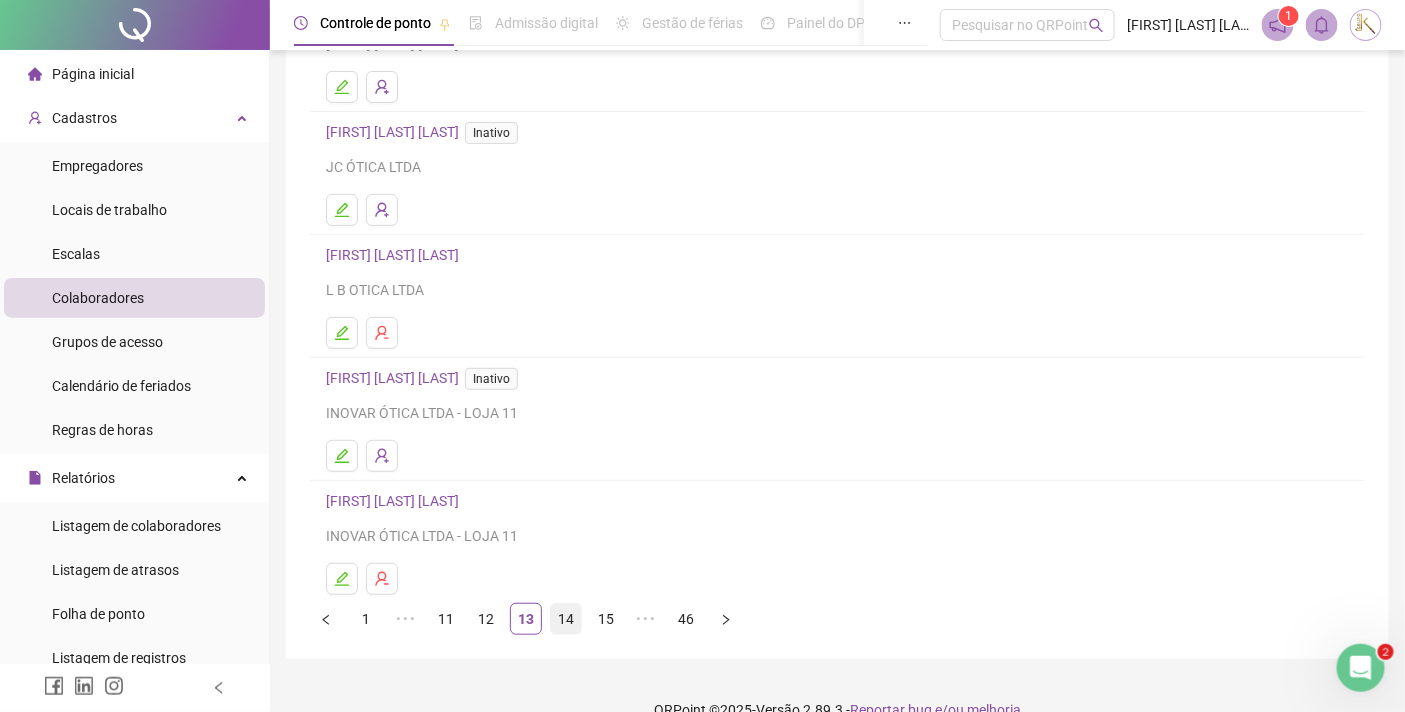 click on "14" at bounding box center (566, 619) 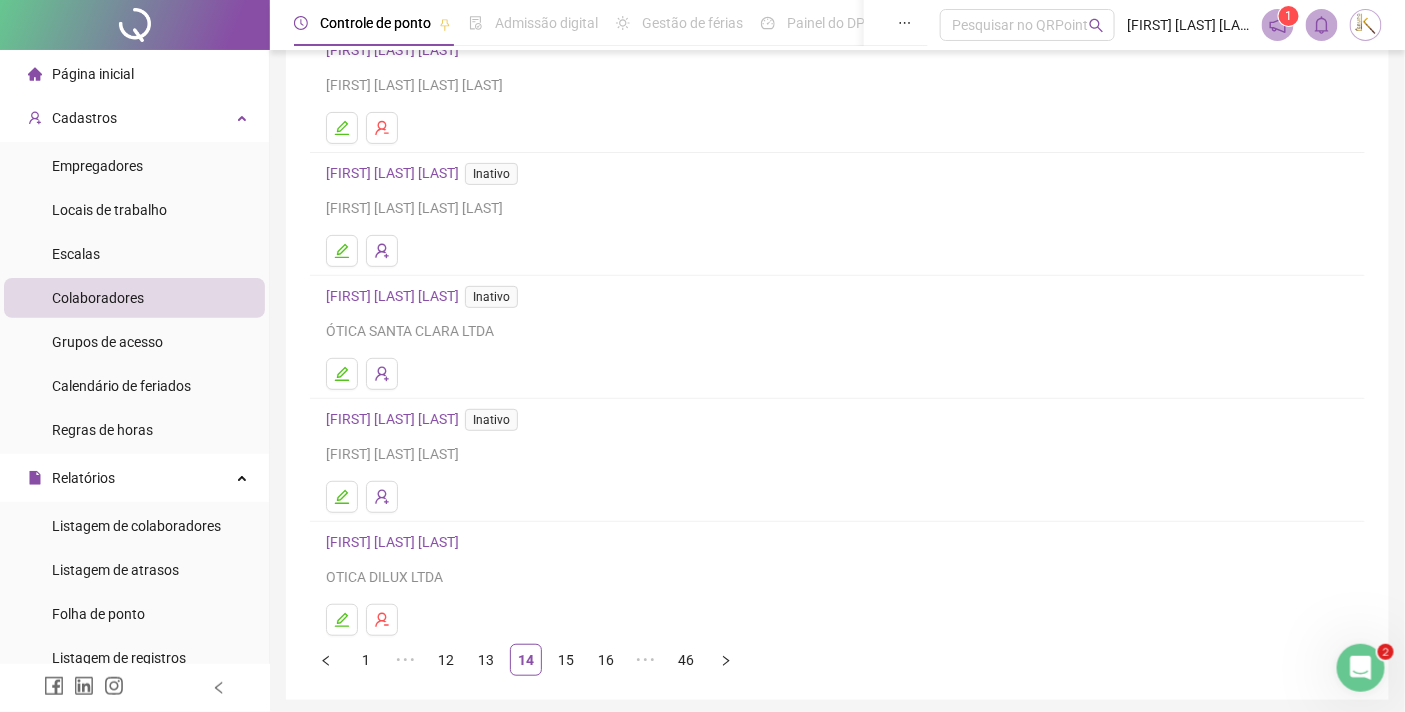 scroll, scrollTop: 222, scrollLeft: 0, axis: vertical 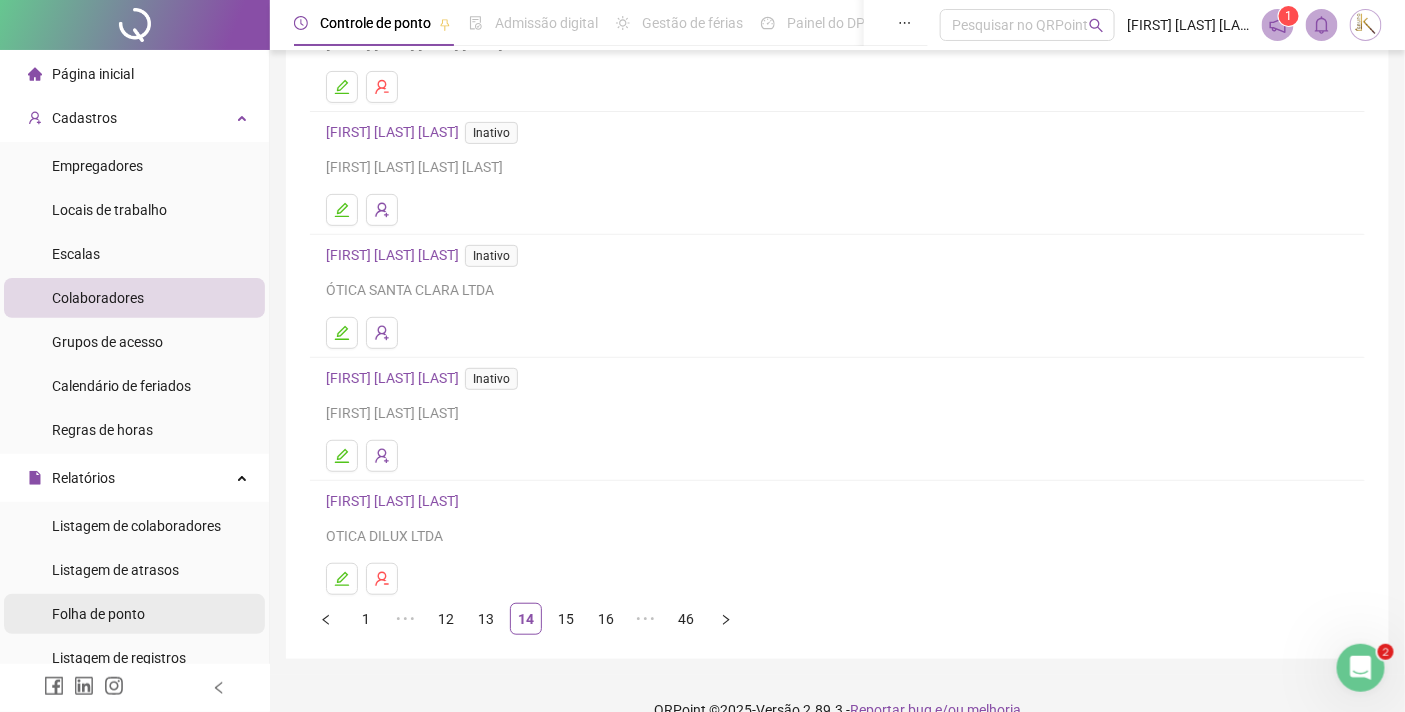 click on "Folha de ponto" at bounding box center (98, 614) 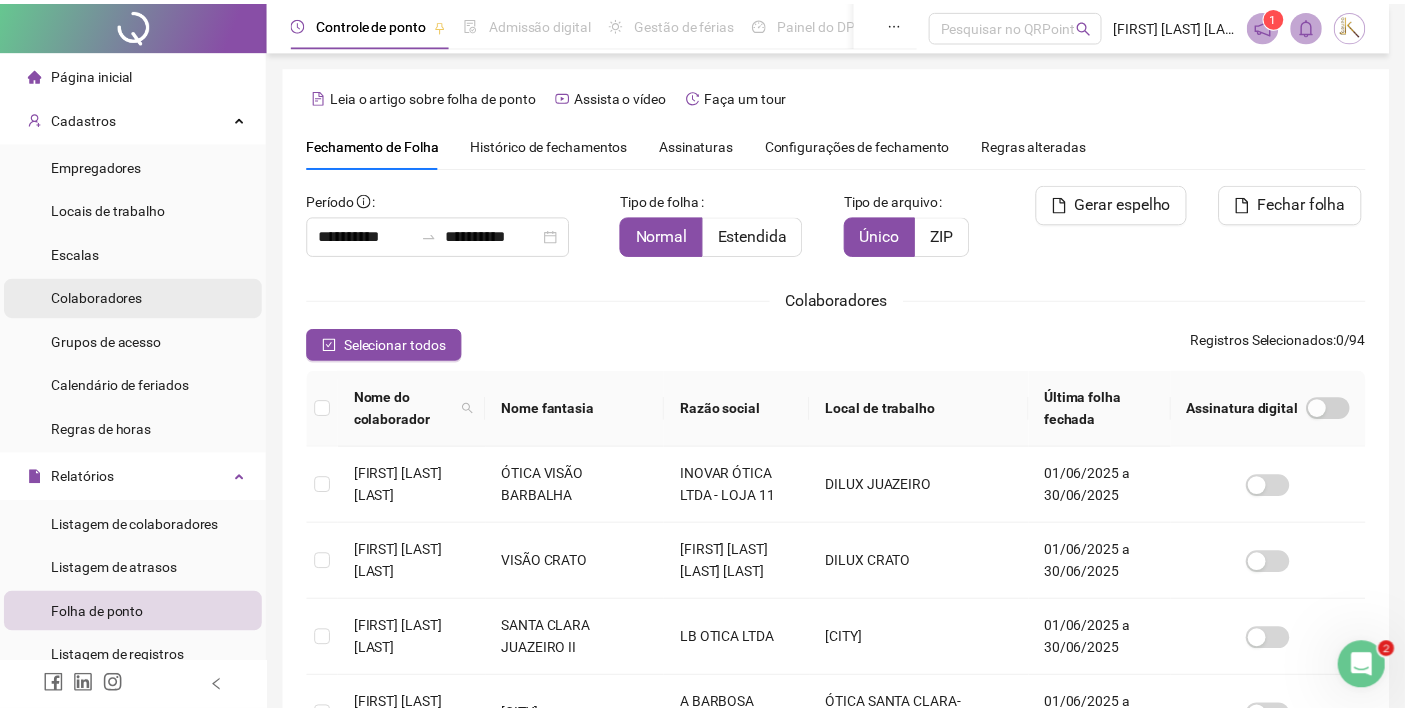 scroll, scrollTop: 53, scrollLeft: 0, axis: vertical 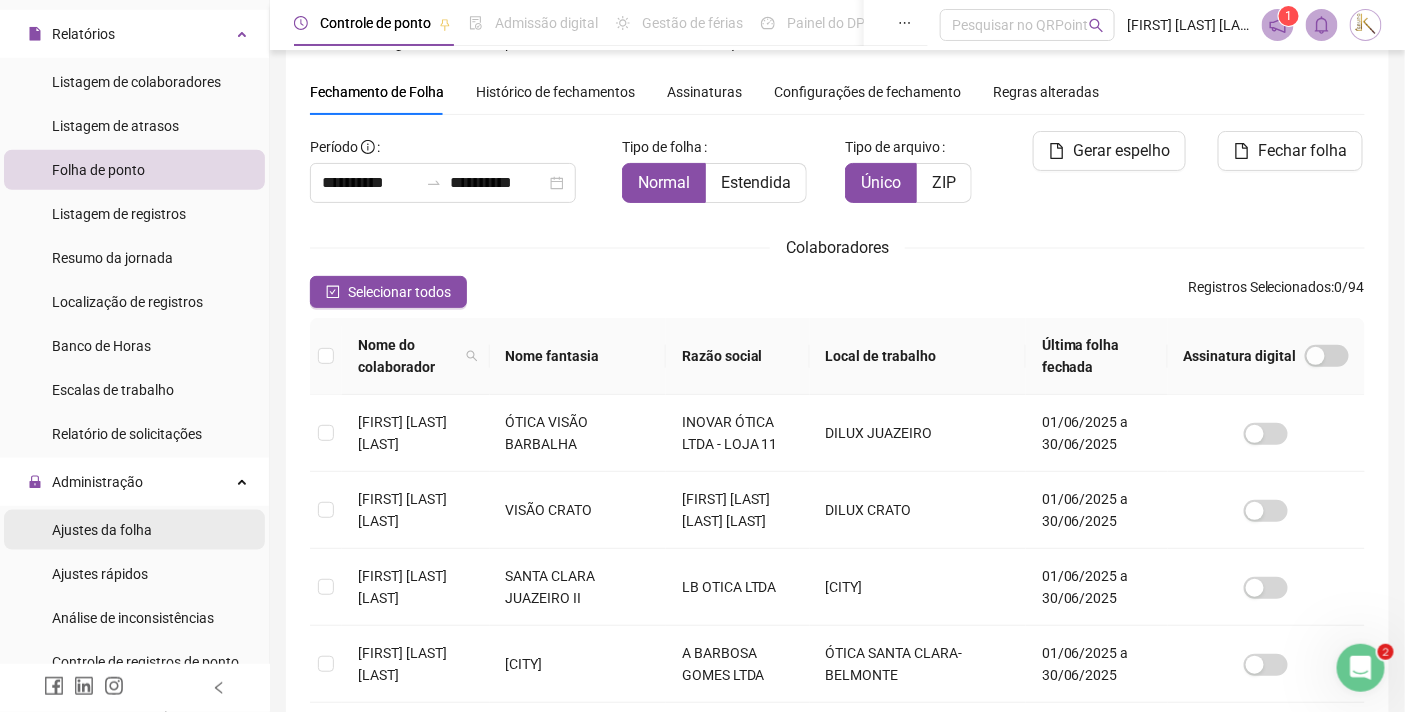 click on "Ajustes da folha" at bounding box center [102, 530] 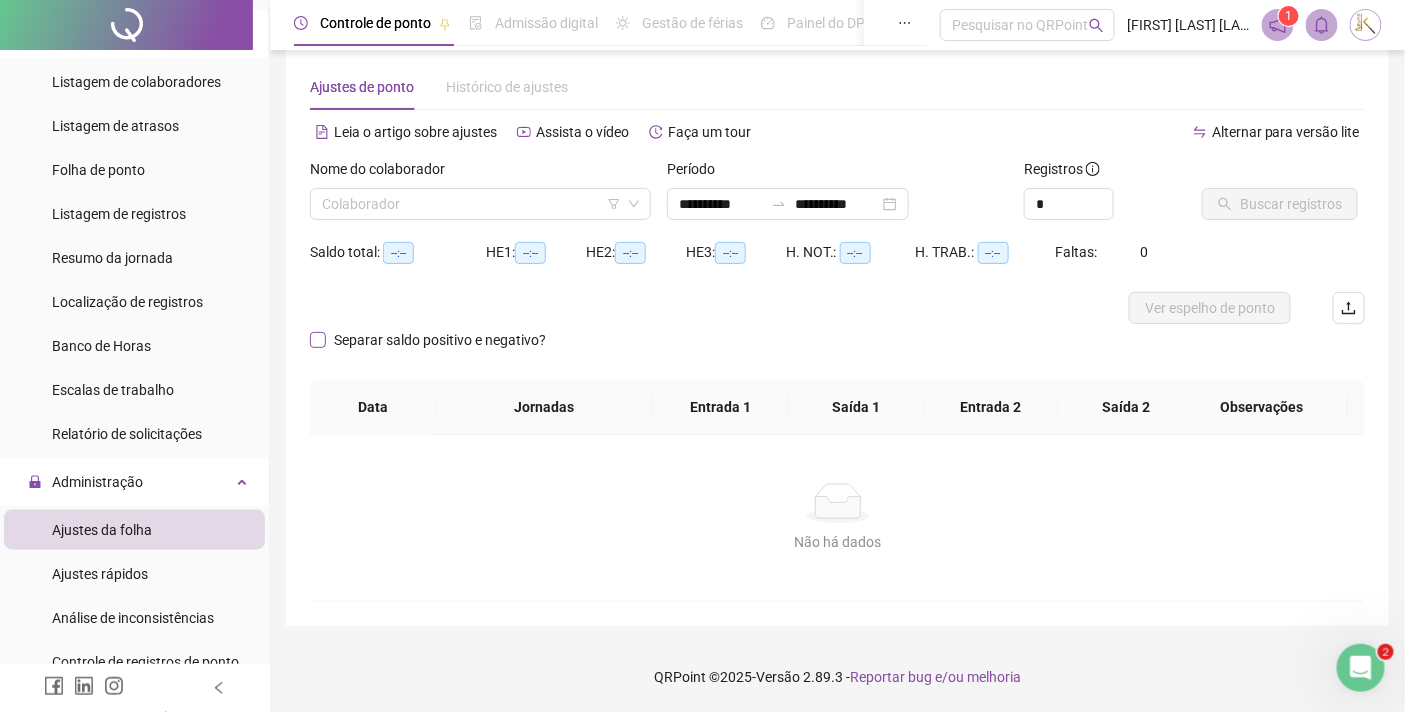 scroll, scrollTop: 25, scrollLeft: 0, axis: vertical 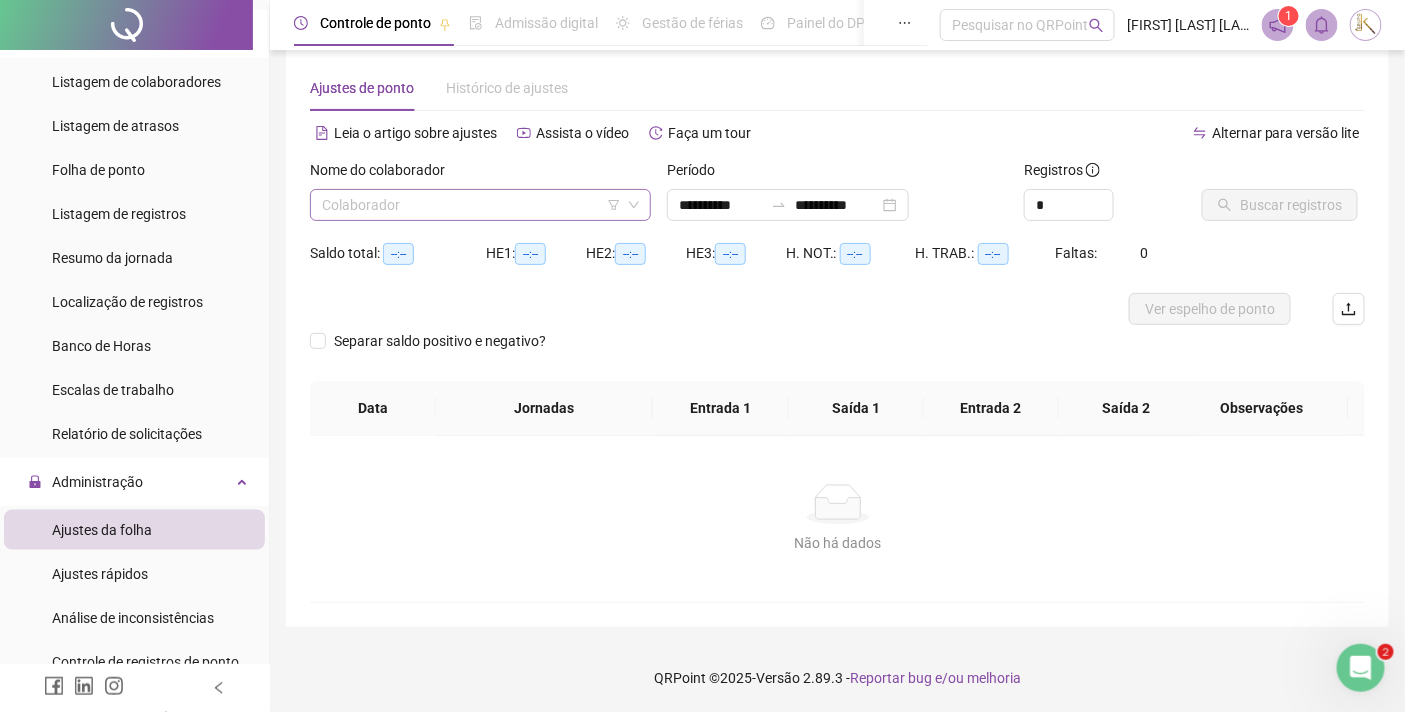 click at bounding box center [471, 205] 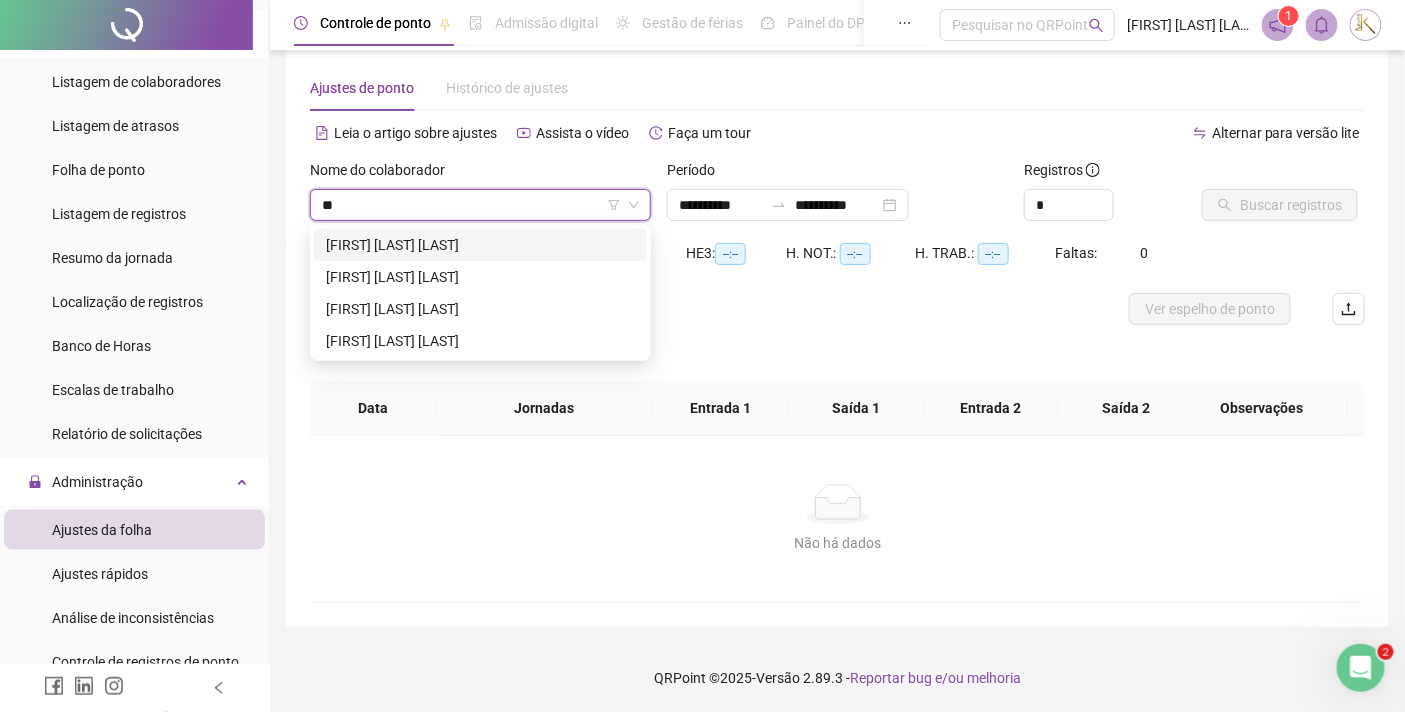 type on "***" 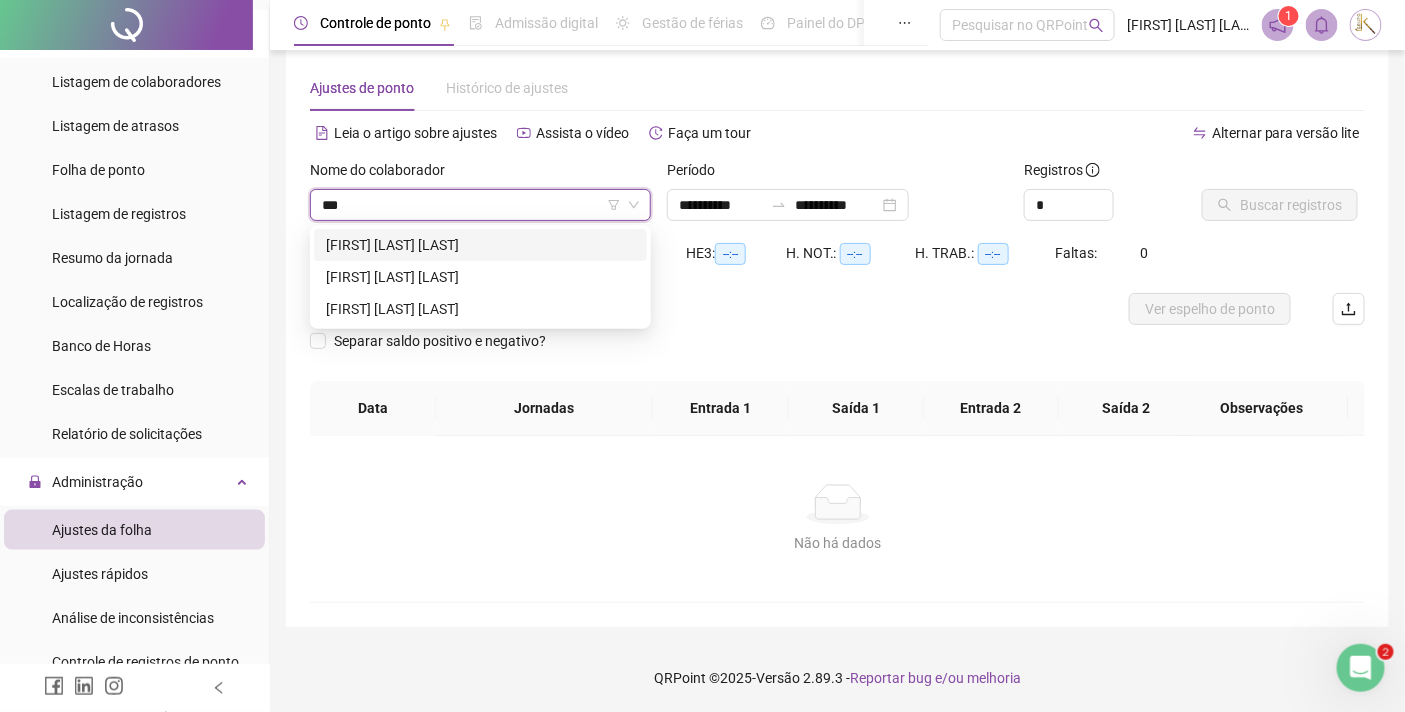click on "[FIRST] [LAST] [LAST]" at bounding box center (480, 245) 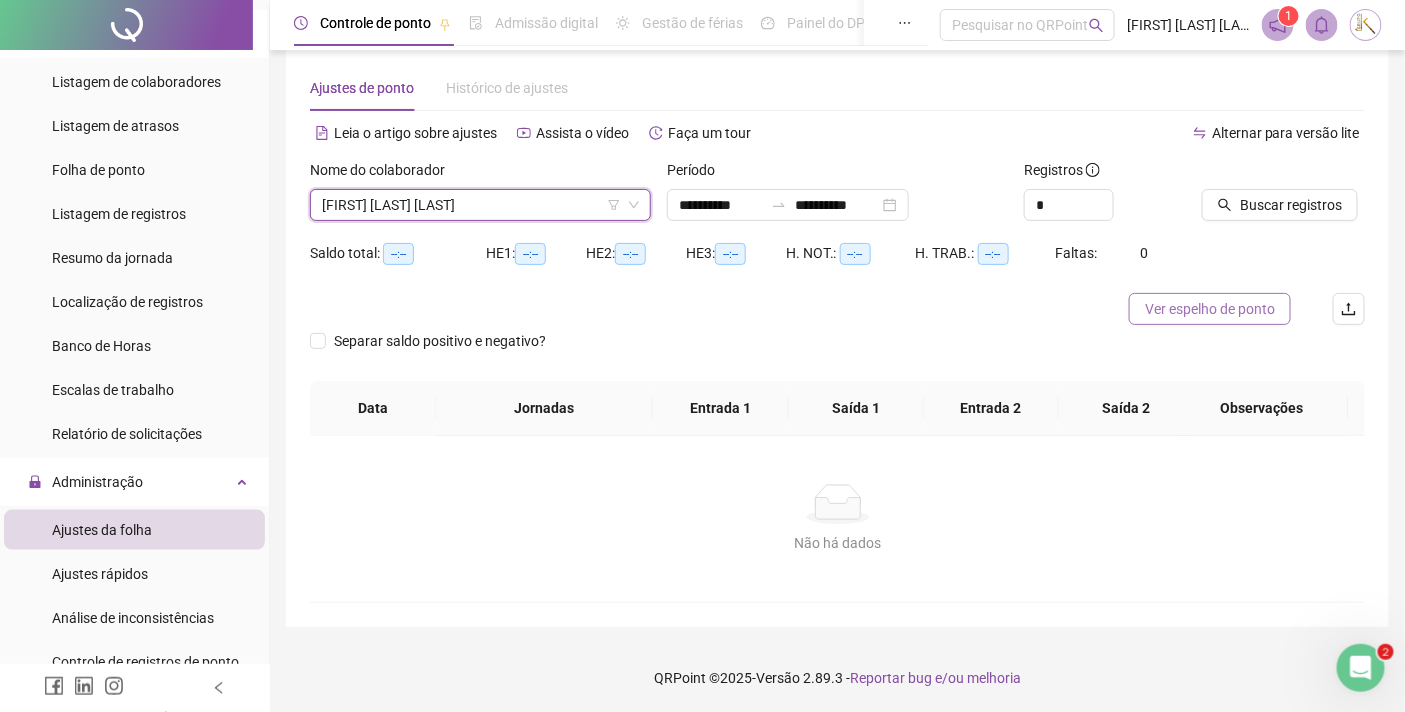 click on "Ver espelho de ponto" at bounding box center [1210, 309] 